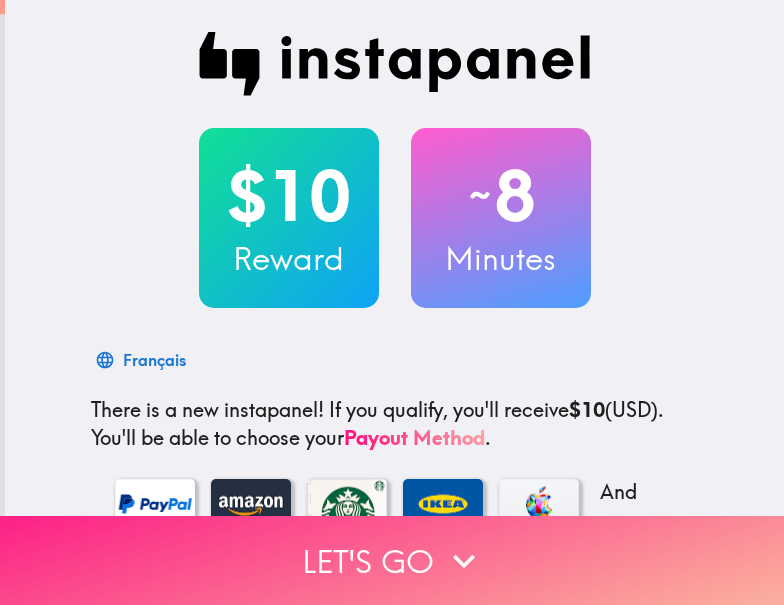 scroll, scrollTop: 0, scrollLeft: 0, axis: both 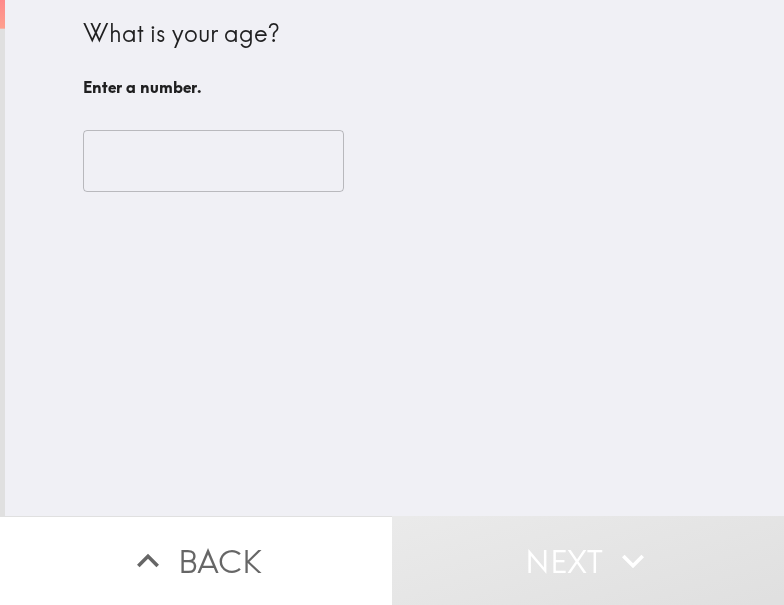 click at bounding box center (213, 161) 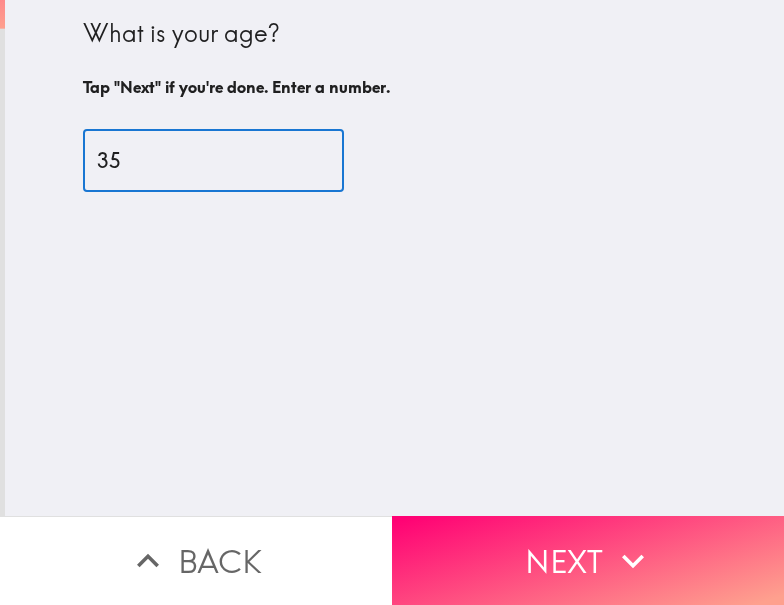 type on "35" 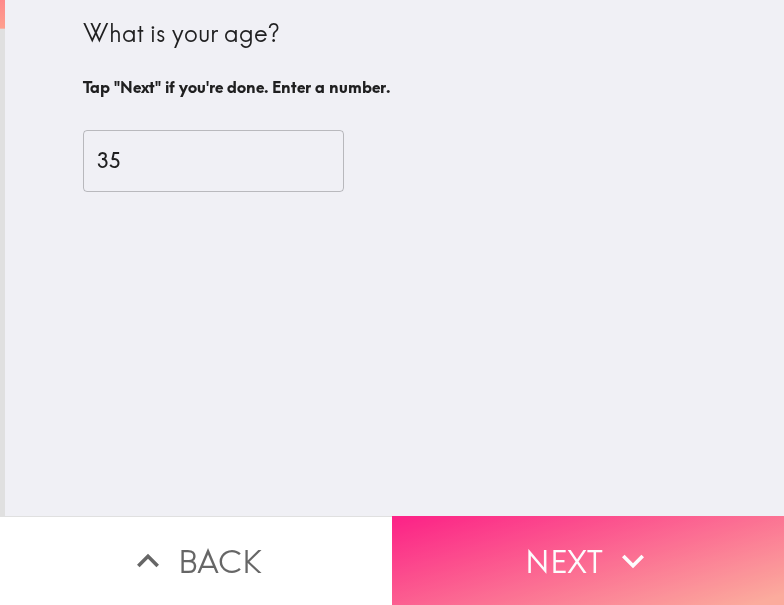 click on "Next" at bounding box center [588, 560] 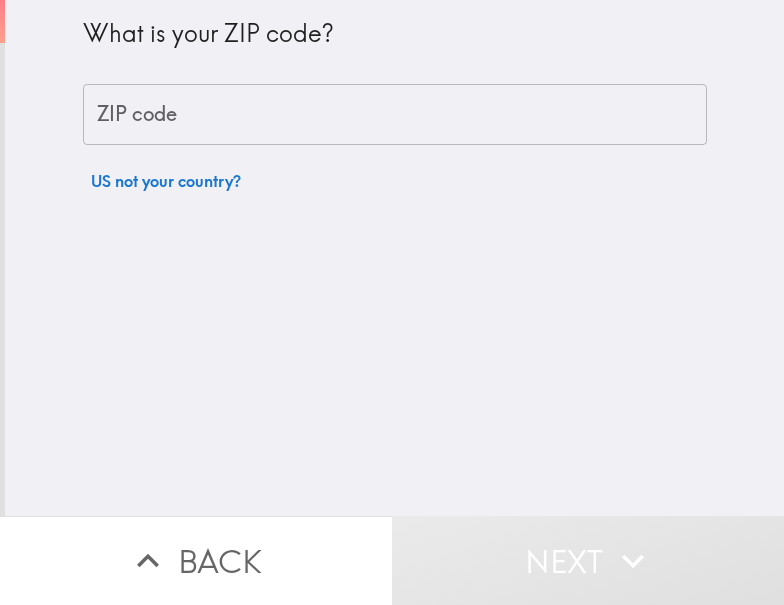 click on "ZIP code" at bounding box center [395, 115] 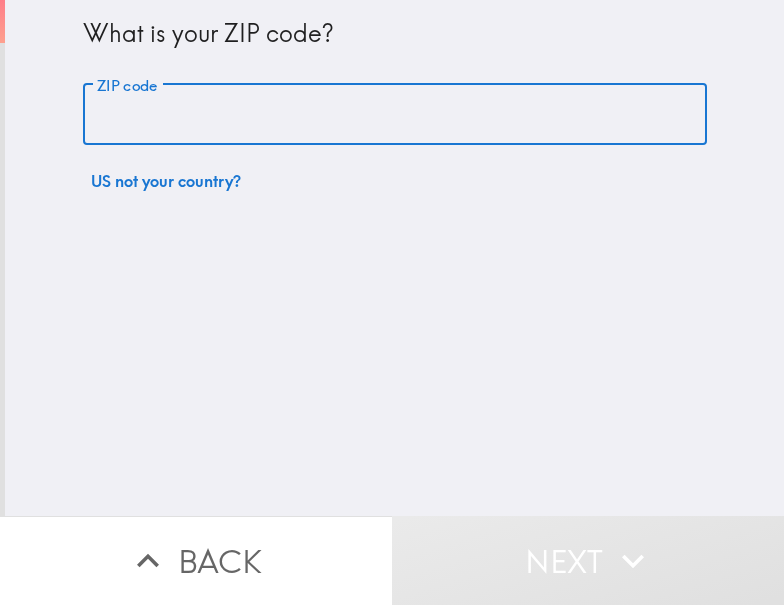 paste on "[POSTAL_CODE]" 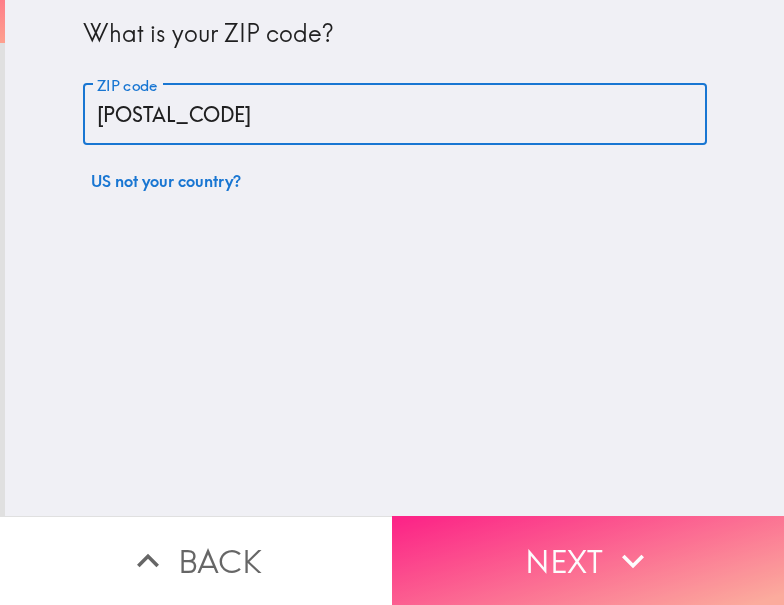 type on "[POSTAL_CODE]" 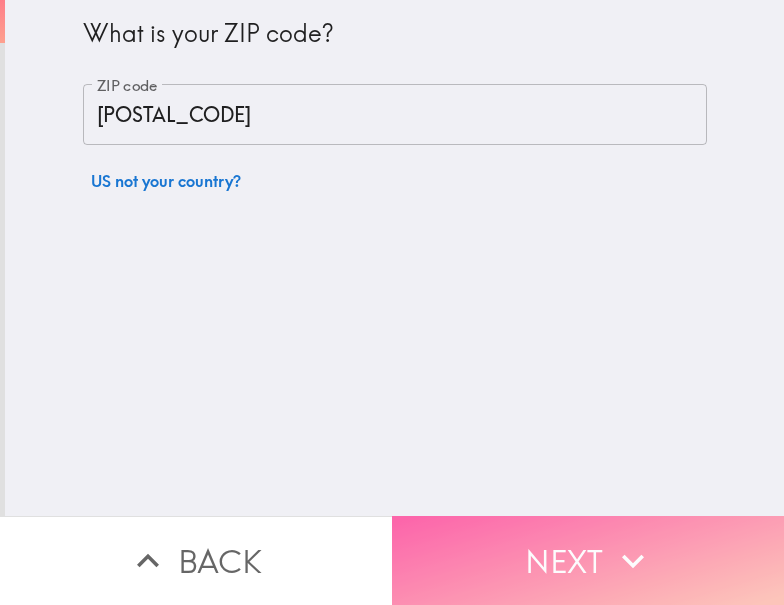 click on "Next" at bounding box center [588, 560] 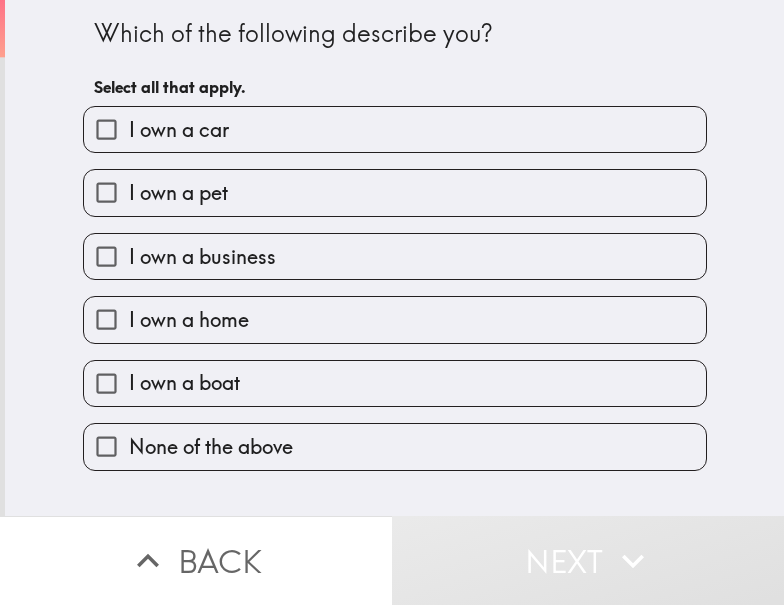 click on "I own a home" at bounding box center (395, 319) 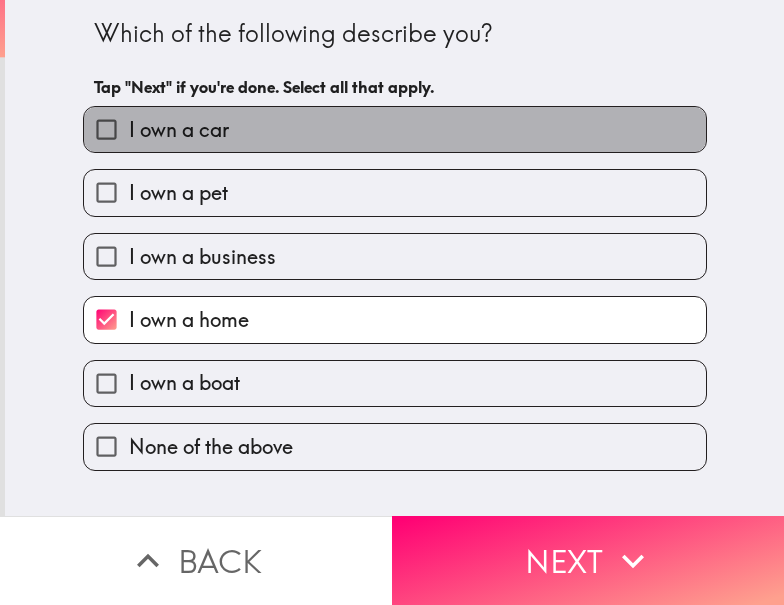 click on "I own a car" at bounding box center [395, 129] 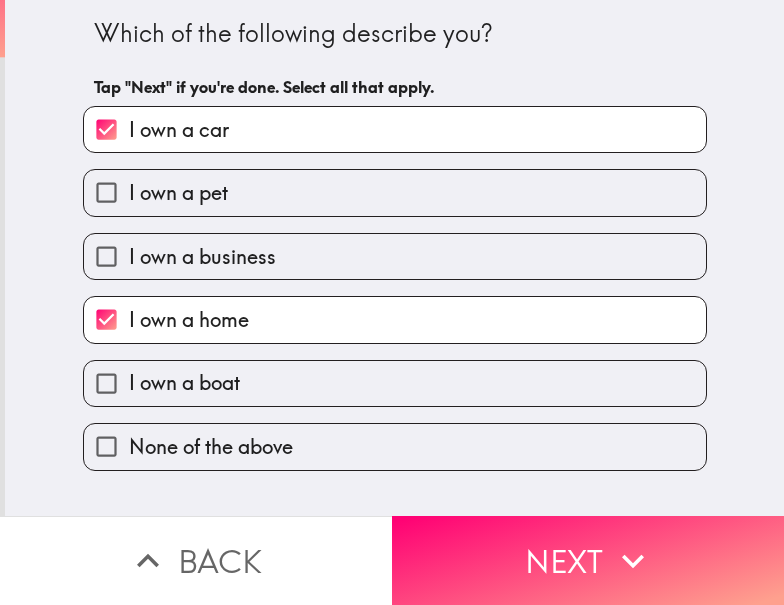 click on "I own a business" at bounding box center (202, 257) 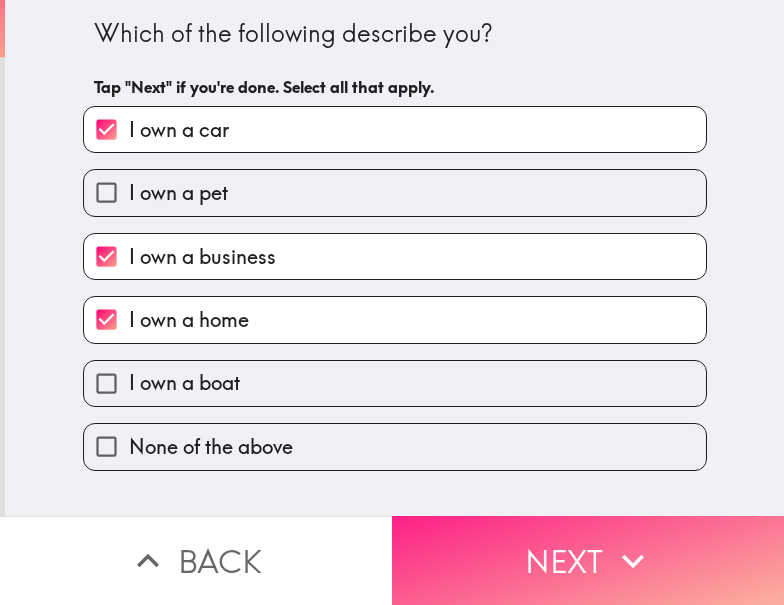 click on "Next" at bounding box center (588, 560) 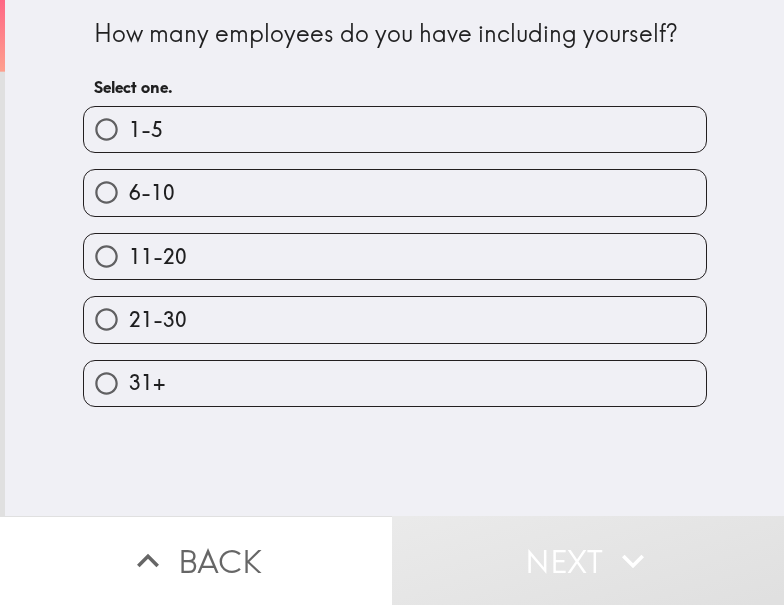 click on "1-5" at bounding box center (395, 129) 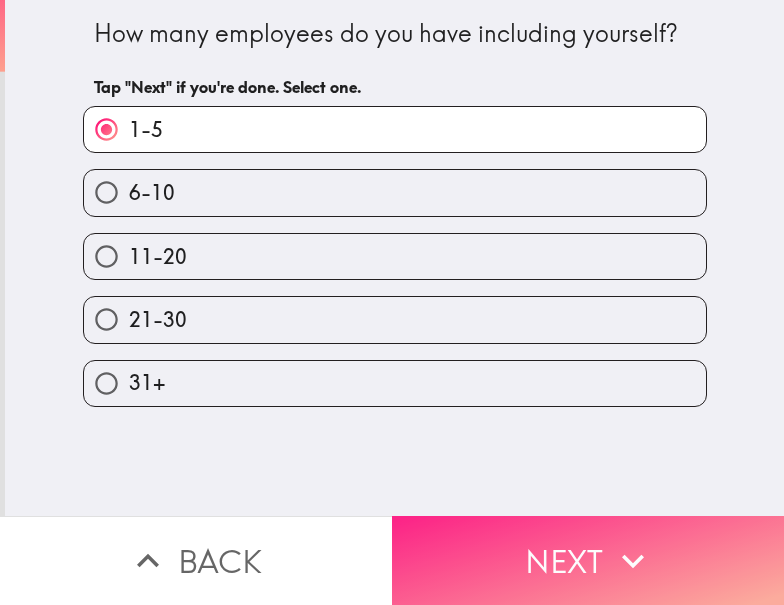 click 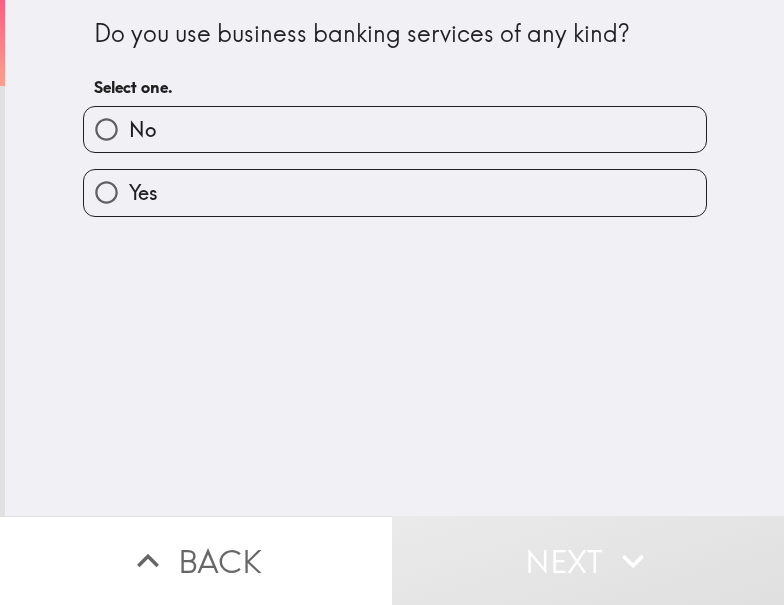 click on "Yes" at bounding box center [395, 192] 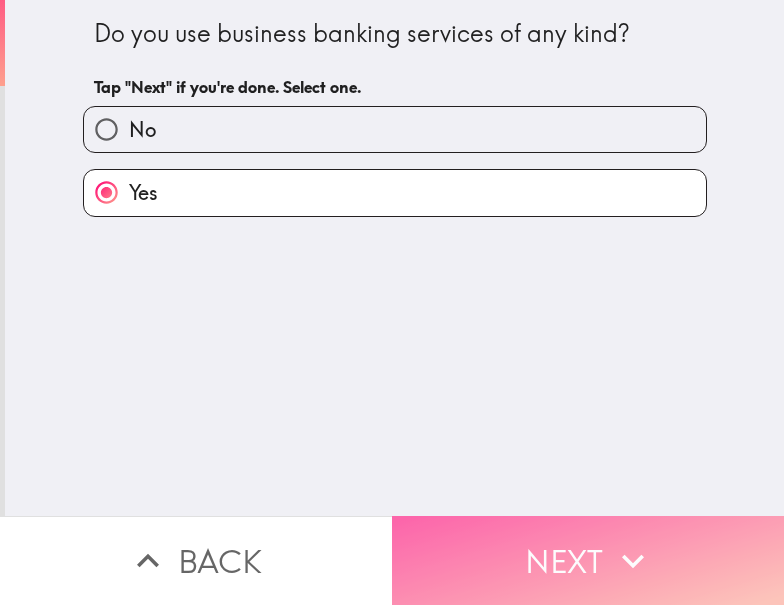 click on "Next" at bounding box center (588, 560) 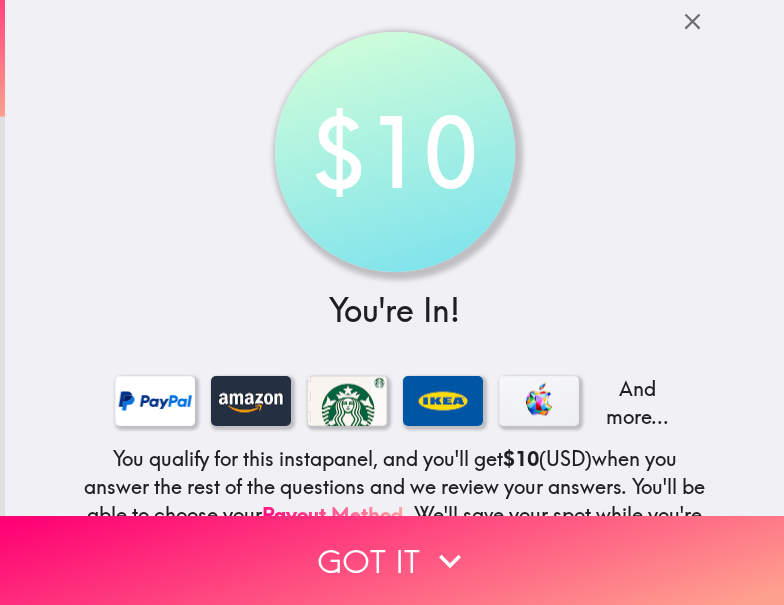 drag, startPoint x: 283, startPoint y: 543, endPoint x: 292, endPoint y: 474, distance: 69.58448 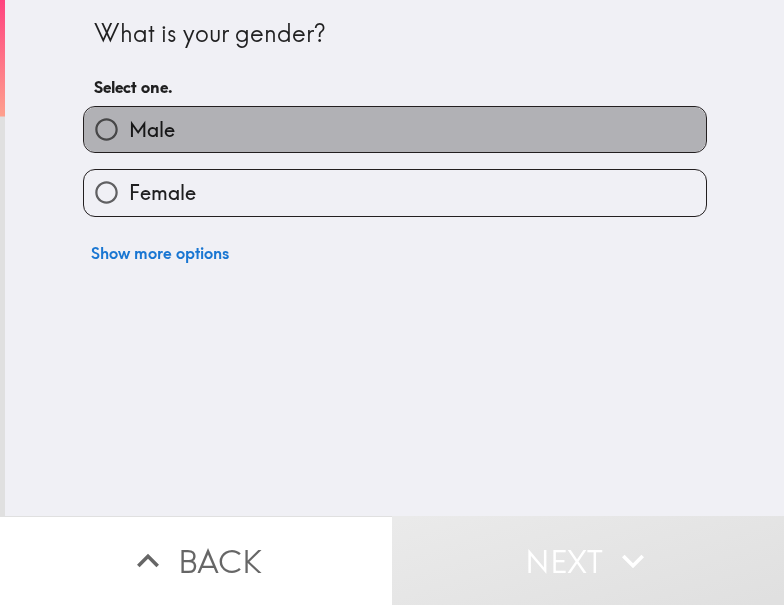 click on "Male" at bounding box center [395, 129] 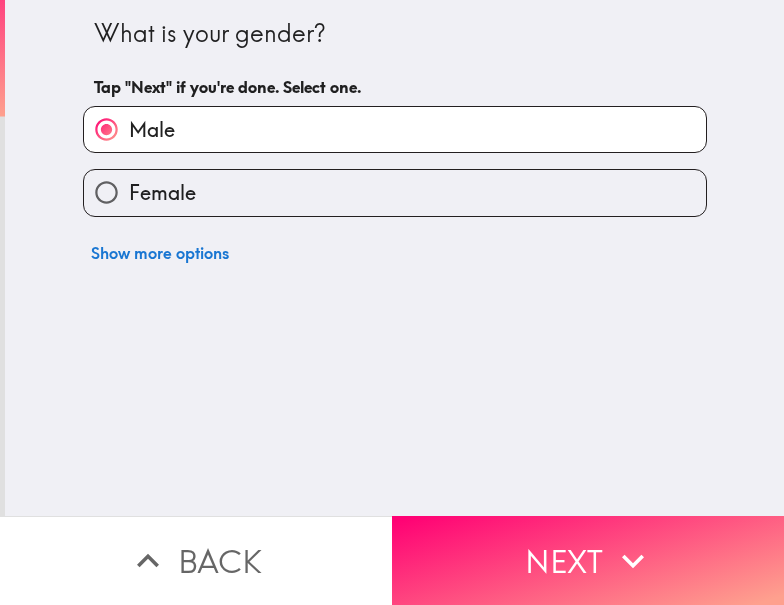 drag, startPoint x: 590, startPoint y: 517, endPoint x: 377, endPoint y: 369, distance: 259.3704 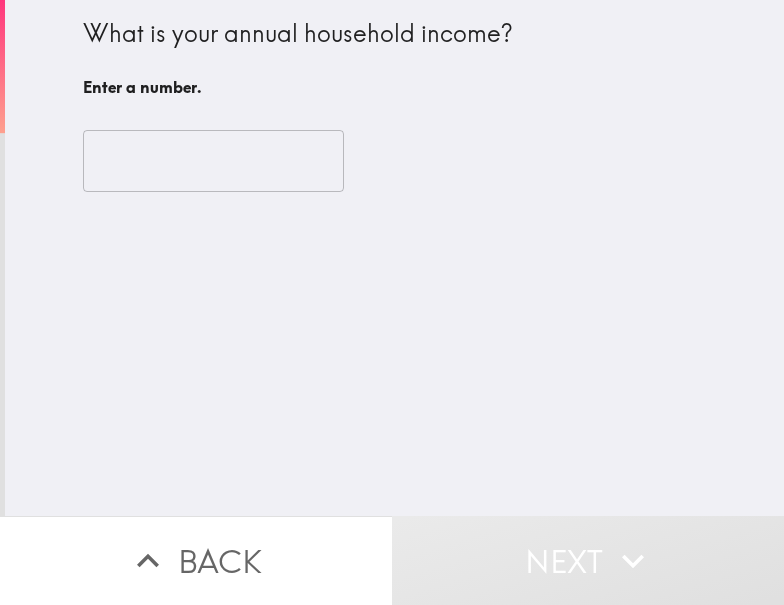 type 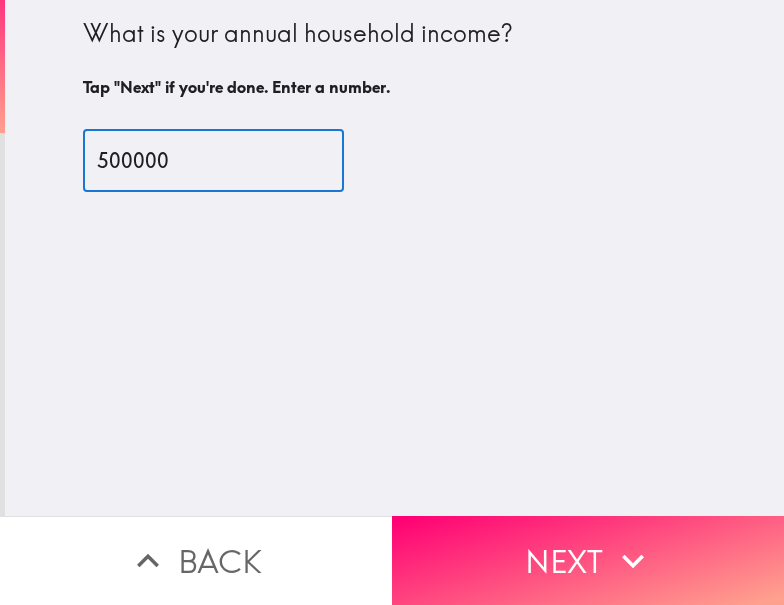 type on "500000" 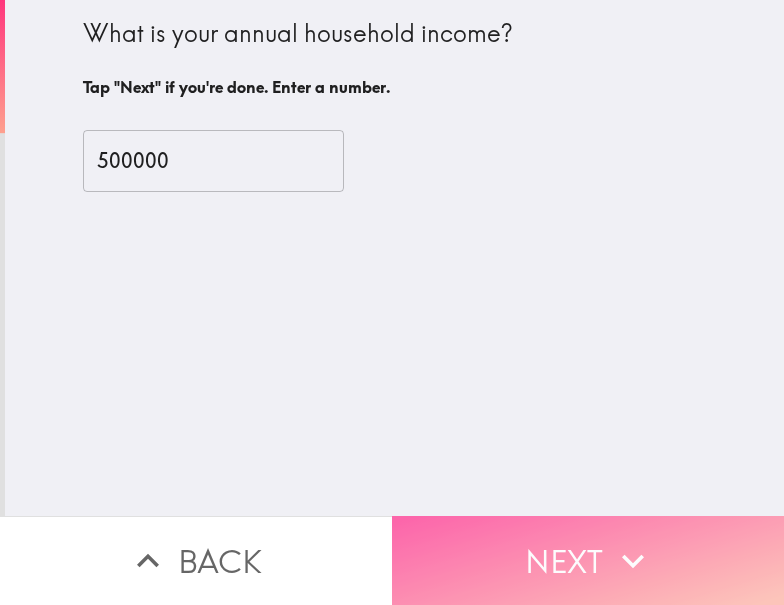 click on "Next" at bounding box center (588, 560) 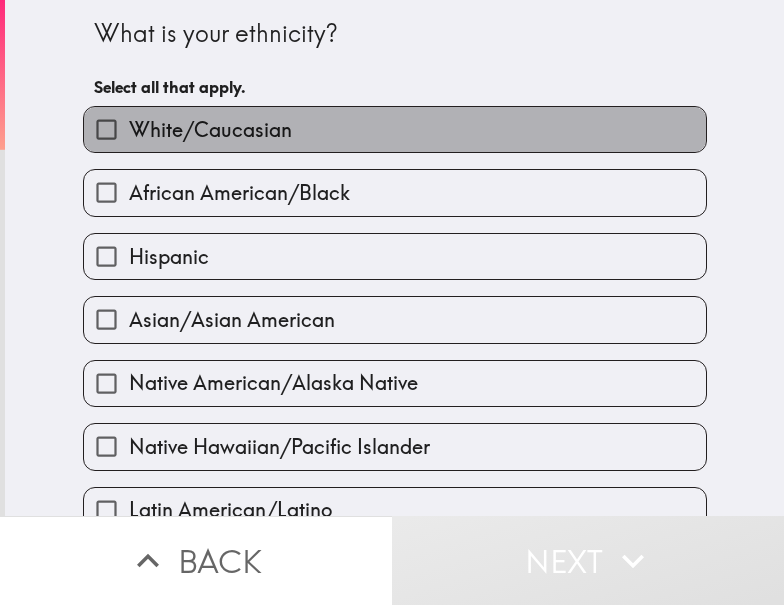click on "White/Caucasian" at bounding box center [395, 129] 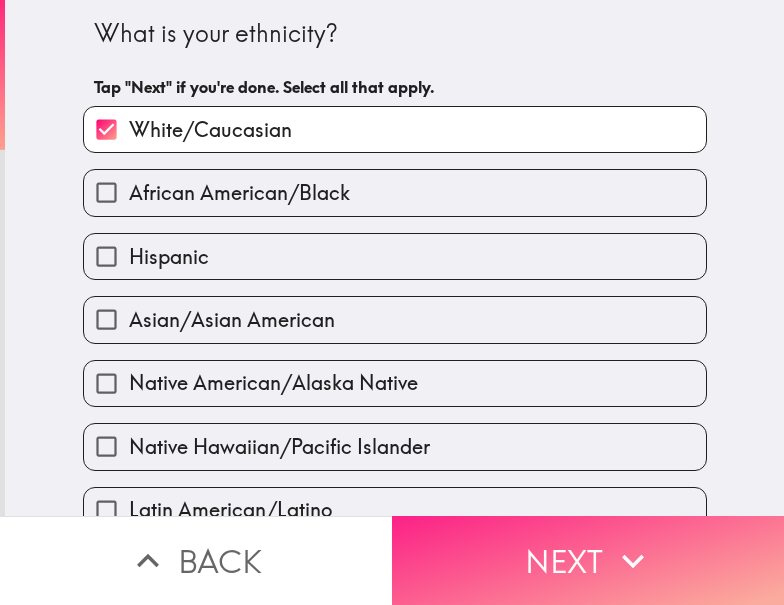 drag, startPoint x: 646, startPoint y: 562, endPoint x: 616, endPoint y: 546, distance: 34 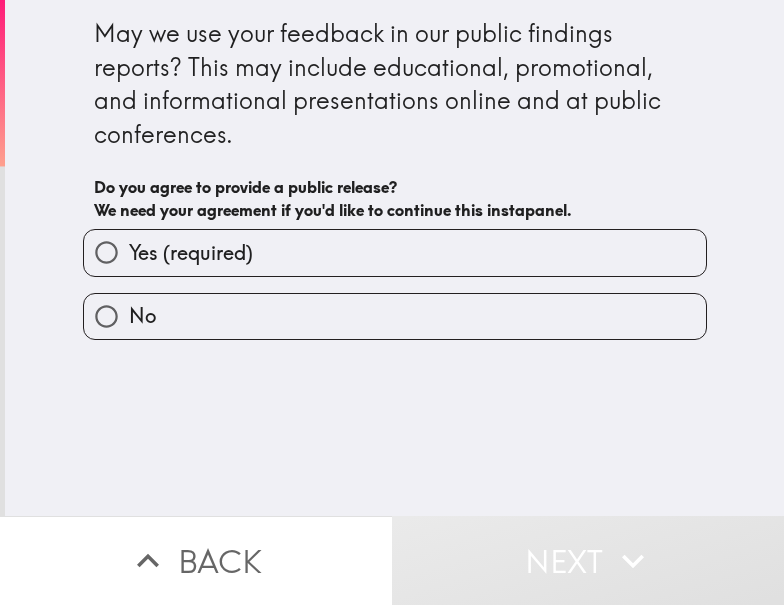 click on "Yes (required)" at bounding box center [395, 252] 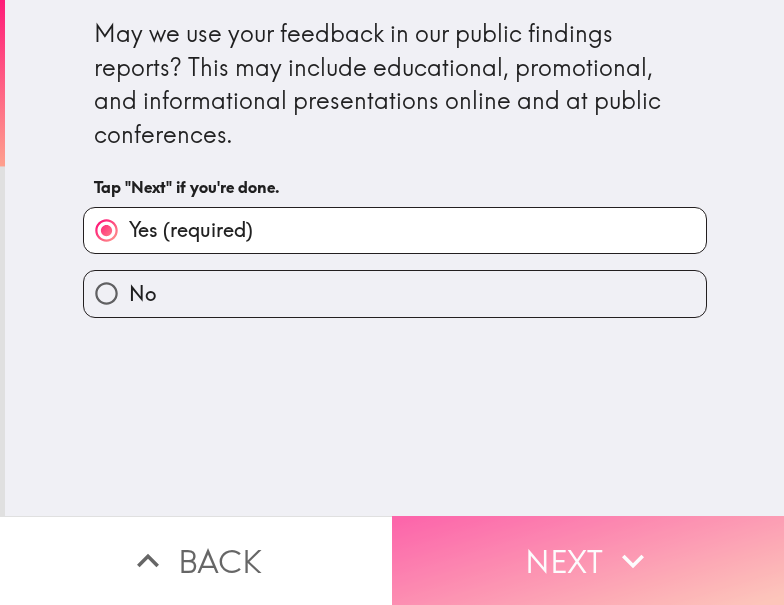 click on "Next" at bounding box center (588, 560) 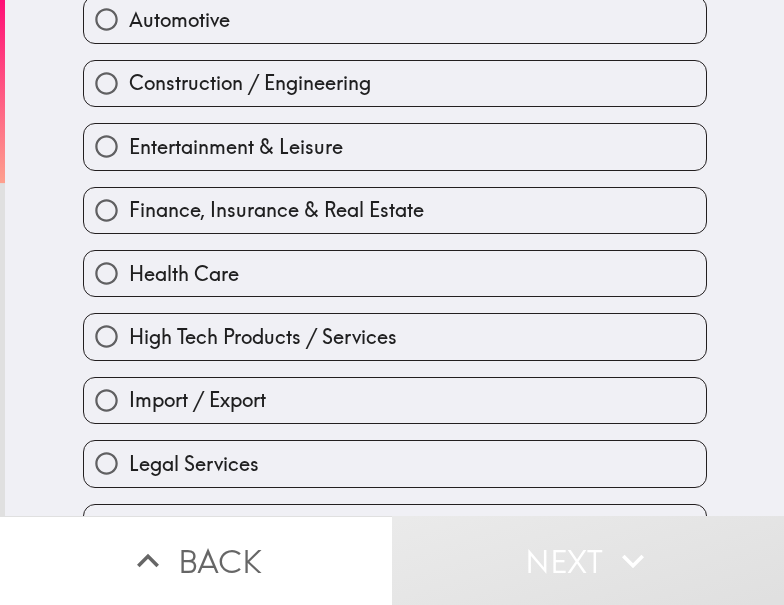 scroll, scrollTop: 600, scrollLeft: 0, axis: vertical 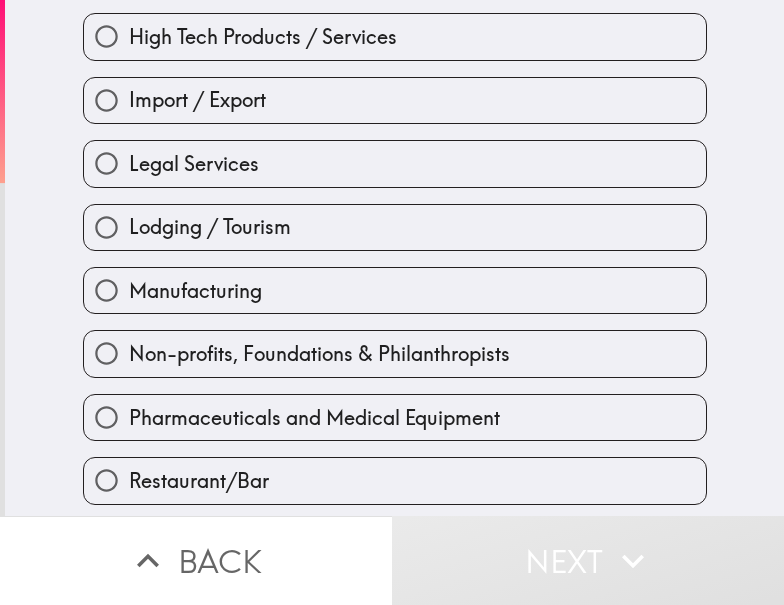 click on "Lodging / Tourism" at bounding box center [210, 227] 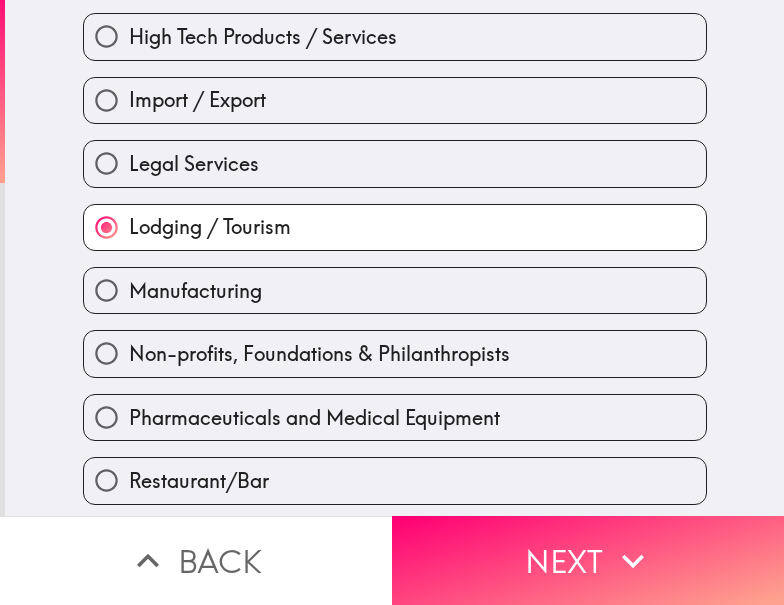 scroll, scrollTop: 859, scrollLeft: 0, axis: vertical 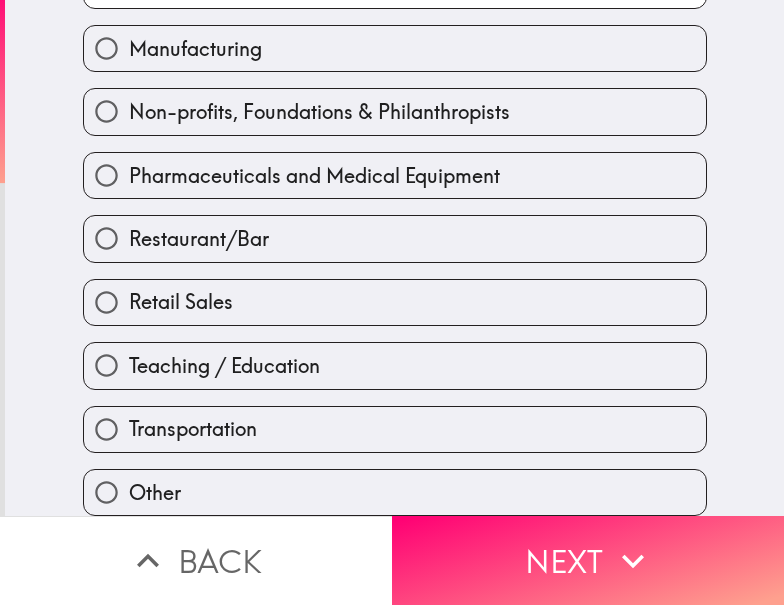 drag, startPoint x: 520, startPoint y: 533, endPoint x: 443, endPoint y: 452, distance: 111.75867 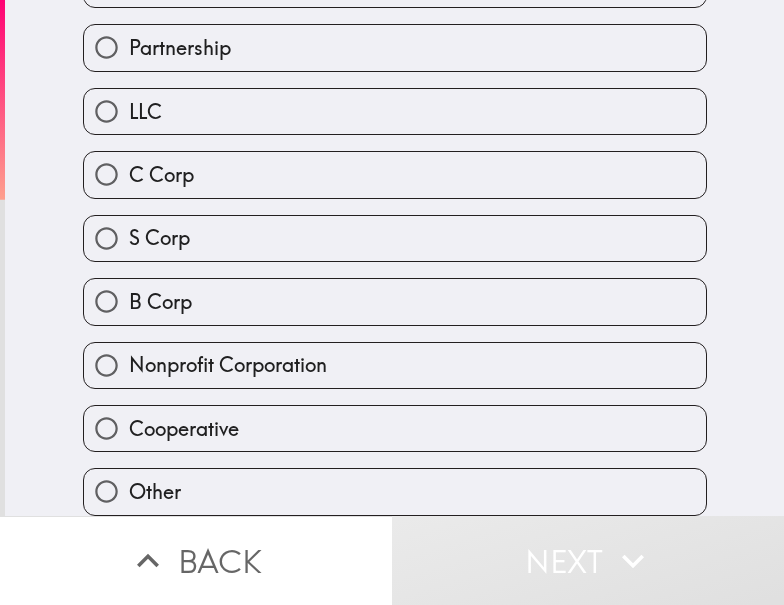 scroll, scrollTop: 0, scrollLeft: 0, axis: both 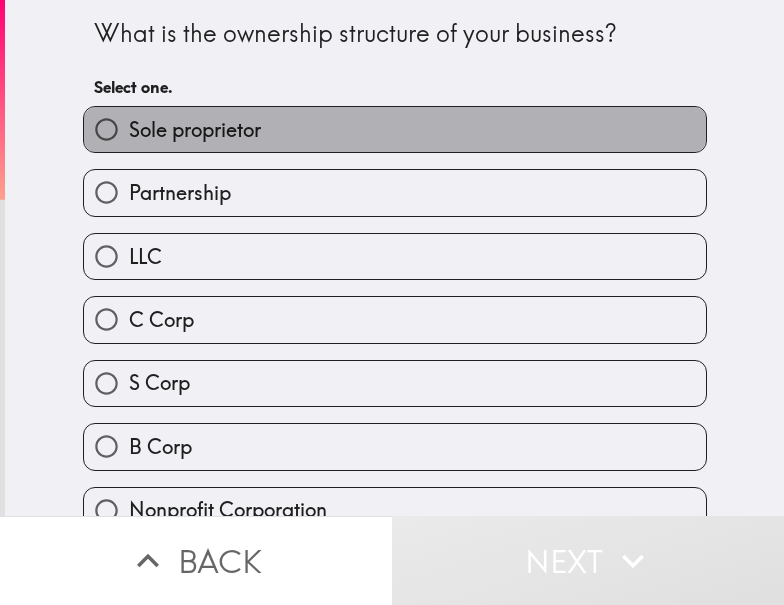 click on "Sole proprietor" at bounding box center [395, 129] 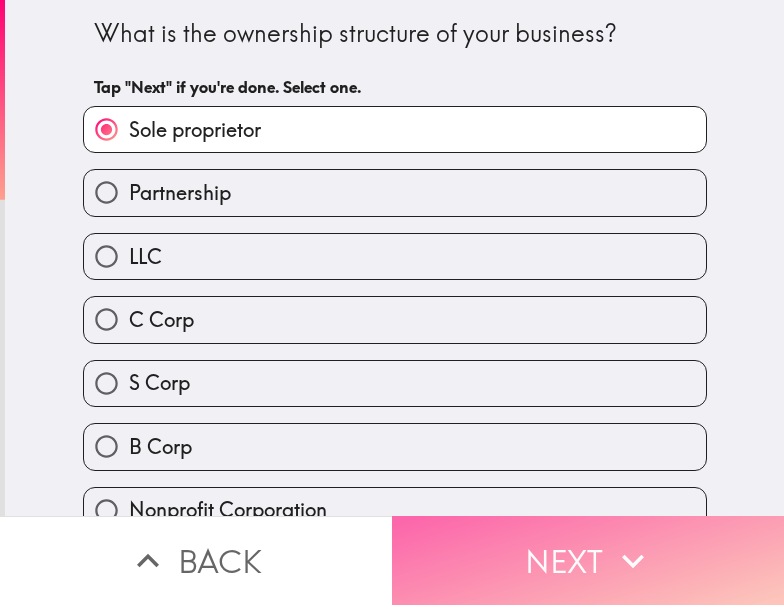 click on "Next" at bounding box center [588, 560] 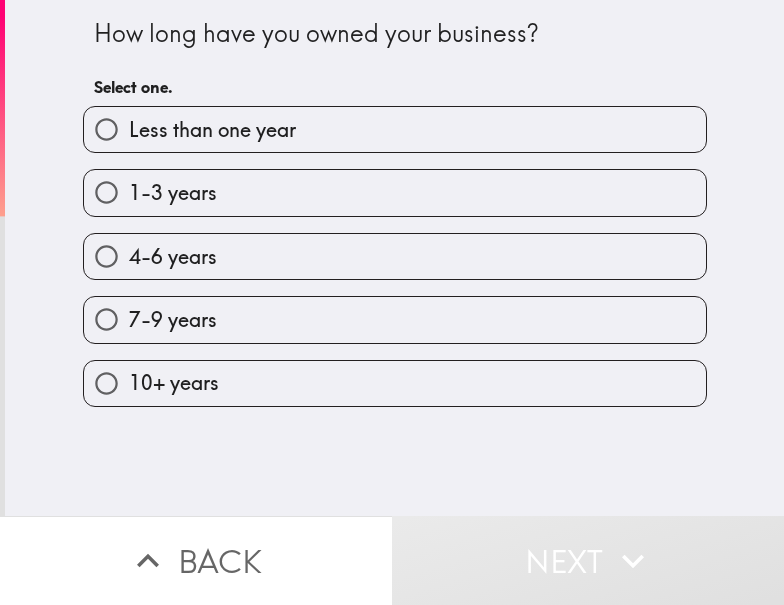 drag, startPoint x: 186, startPoint y: 323, endPoint x: 198, endPoint y: 202, distance: 121.59358 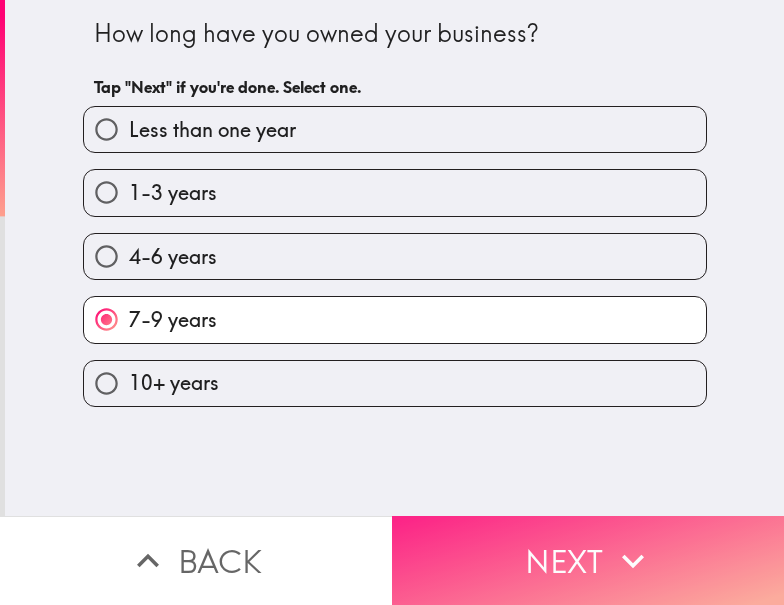click on "Next" at bounding box center (588, 560) 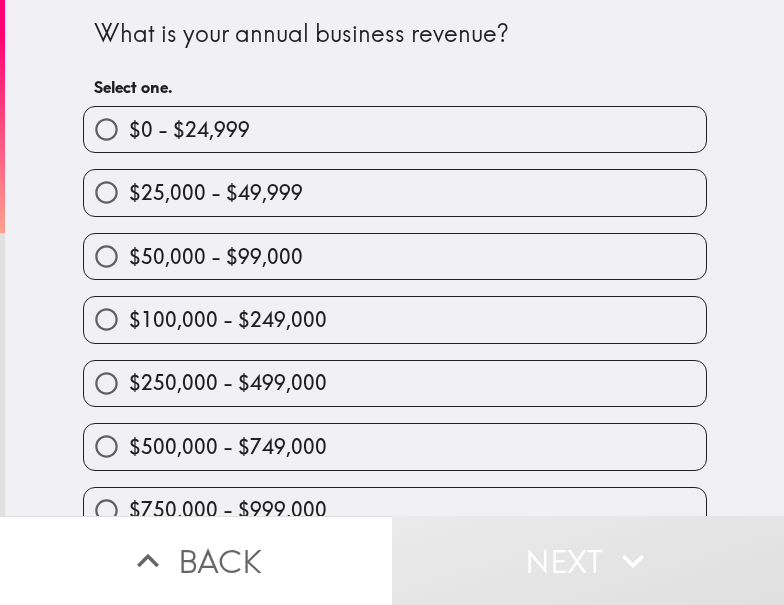 click on "$250,000 - $499,000" at bounding box center [228, 383] 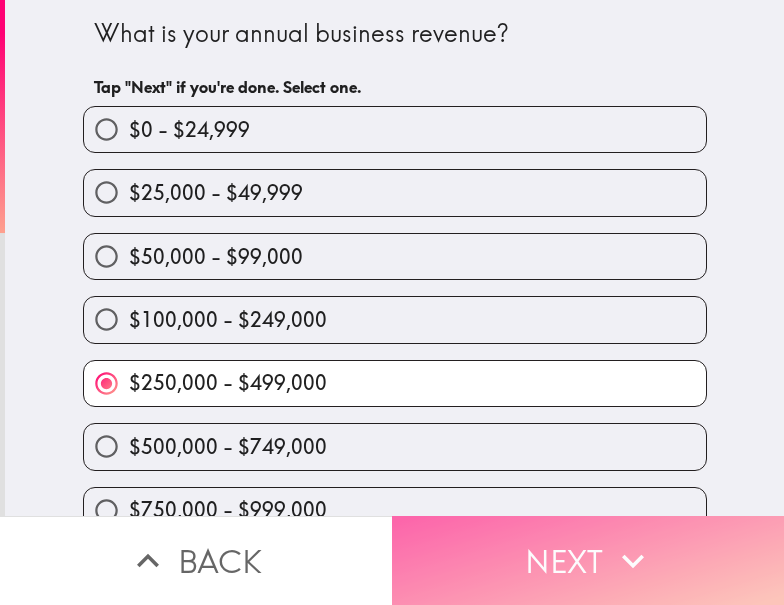 click on "Next" at bounding box center [588, 560] 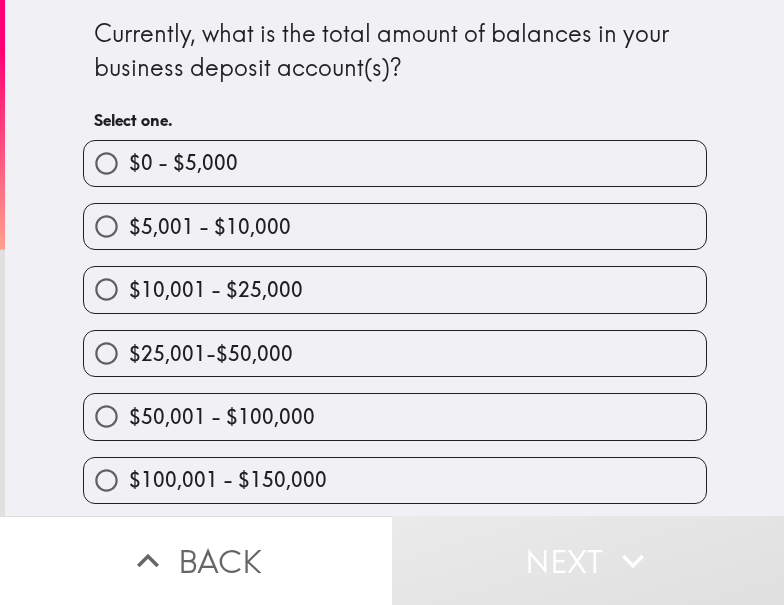 scroll, scrollTop: 259, scrollLeft: 0, axis: vertical 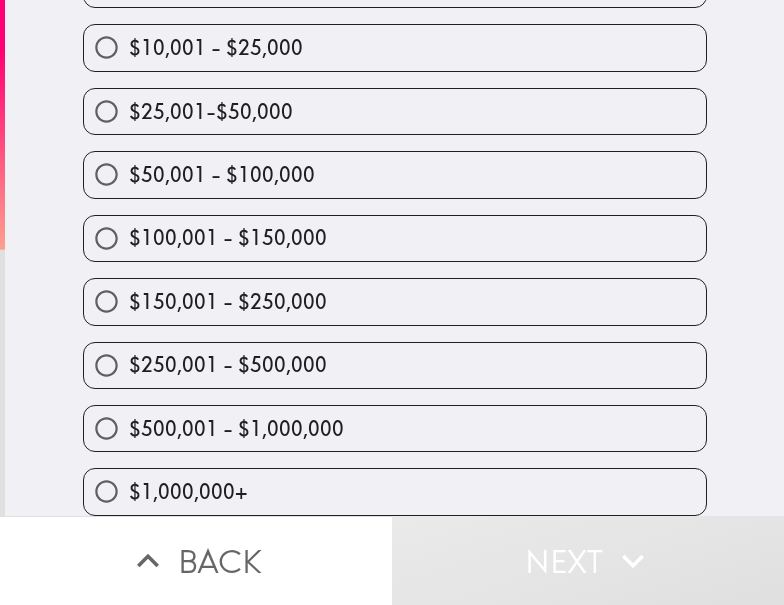 drag, startPoint x: 281, startPoint y: 350, endPoint x: 272, endPoint y: 359, distance: 12.727922 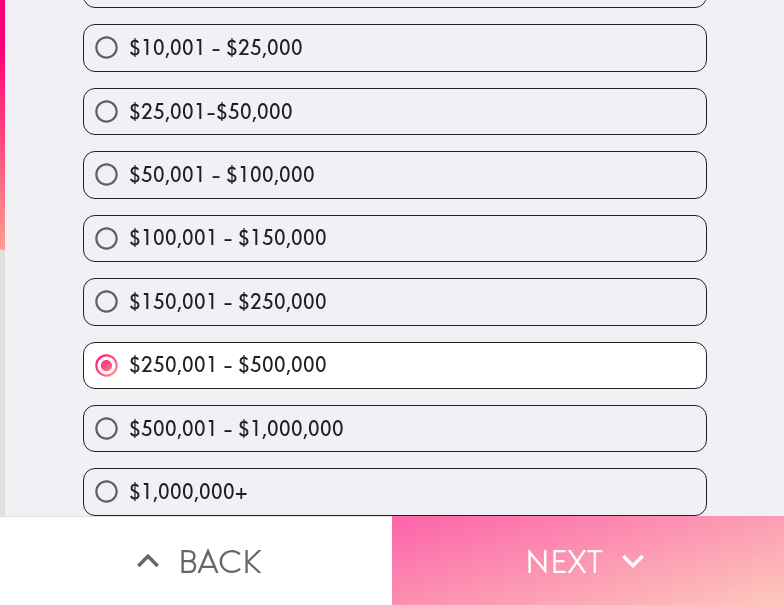 click on "Next" at bounding box center [588, 560] 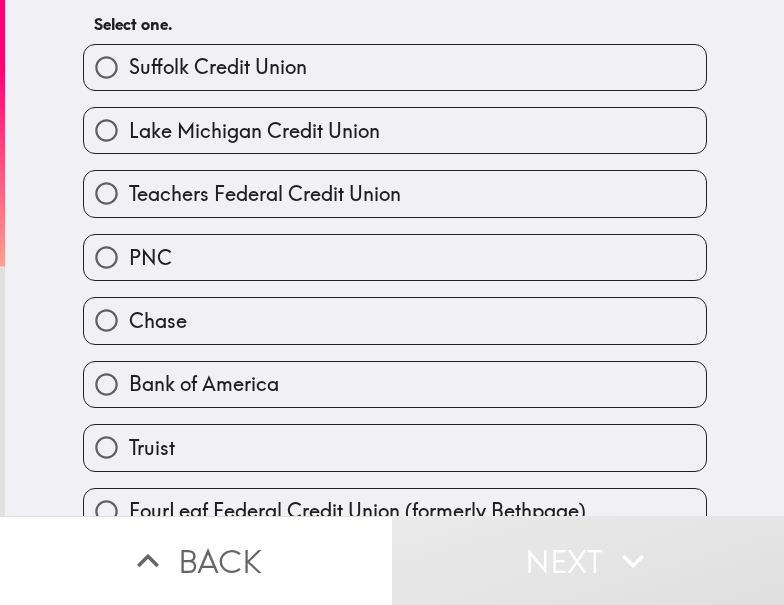 scroll, scrollTop: 19, scrollLeft: 0, axis: vertical 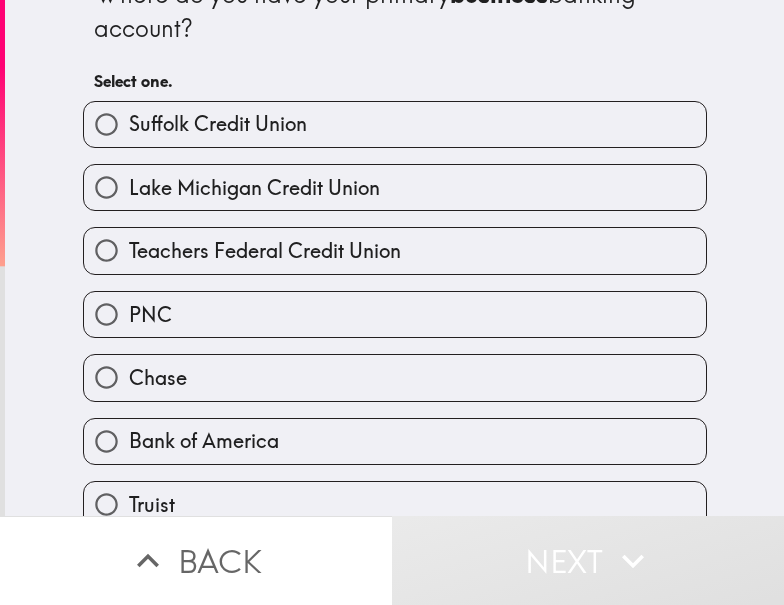 click on "Chase" at bounding box center [395, 377] 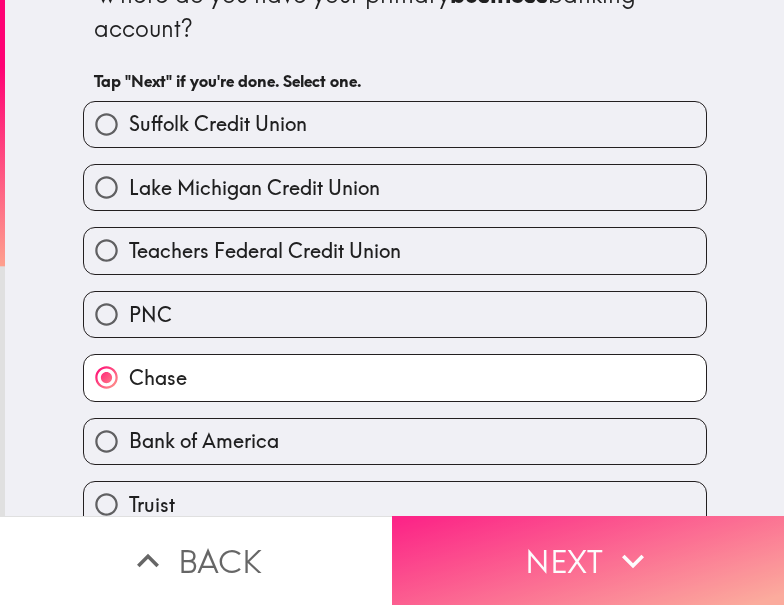 click on "Next" at bounding box center [588, 560] 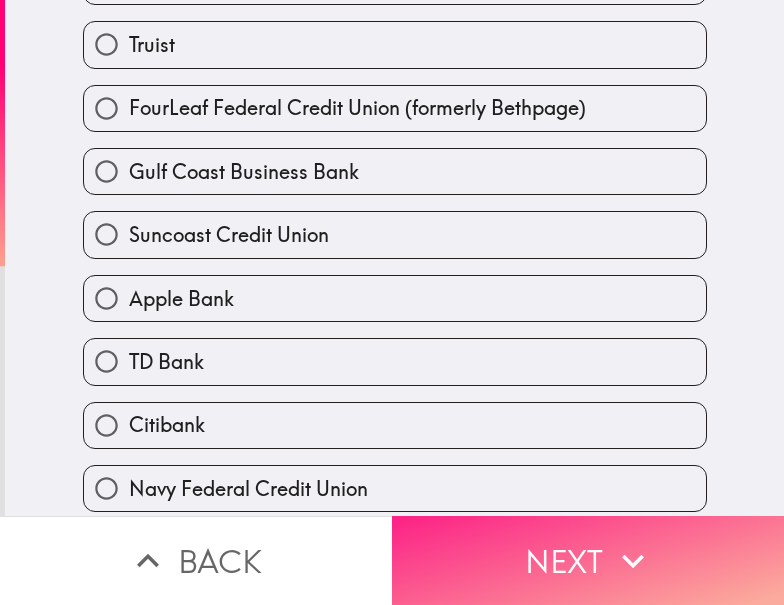 scroll, scrollTop: 0, scrollLeft: 0, axis: both 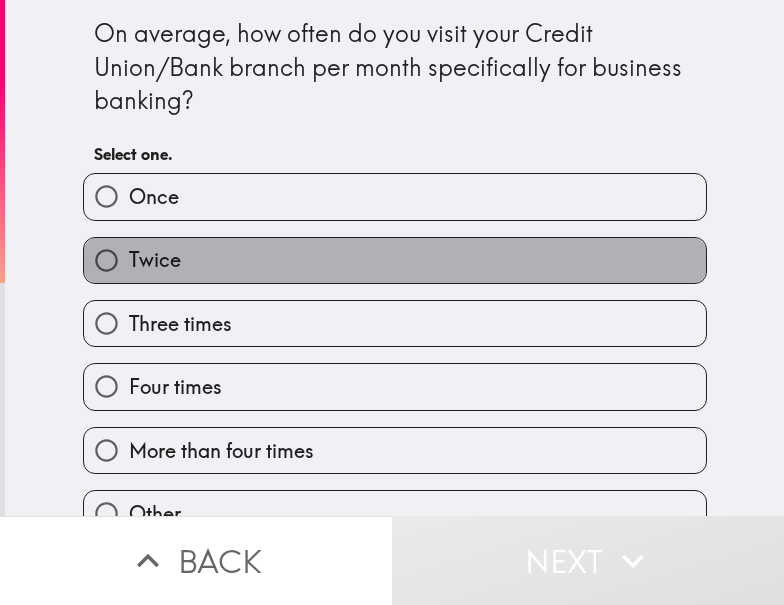 click on "Twice" at bounding box center [395, 260] 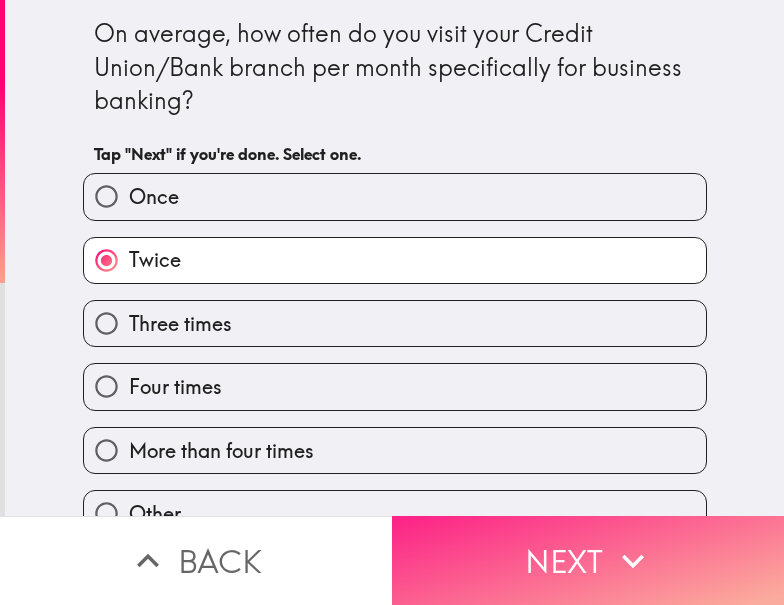 click on "Next" at bounding box center (588, 560) 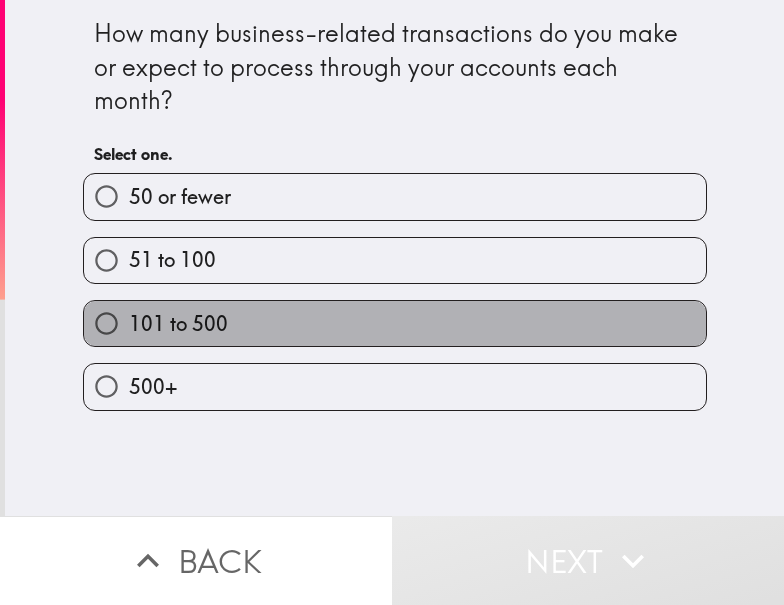click on "101 to 500" at bounding box center (178, 324) 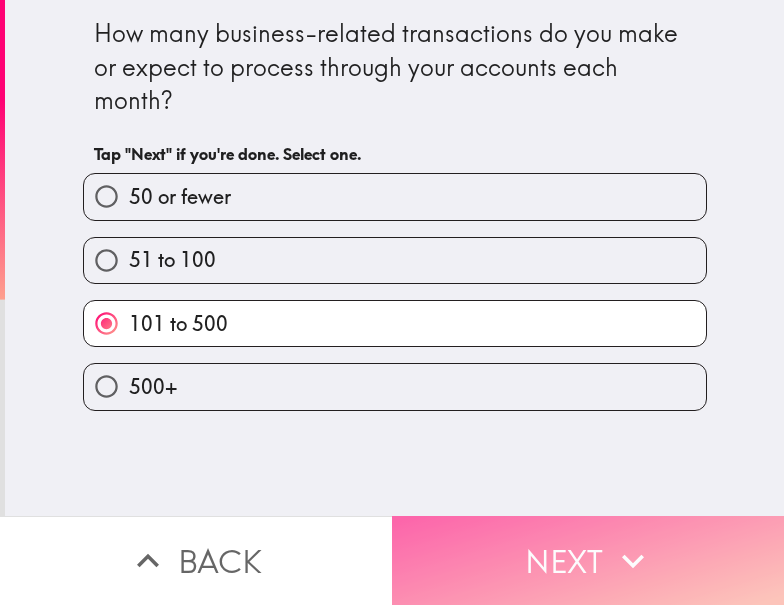 click on "Next" at bounding box center (588, 560) 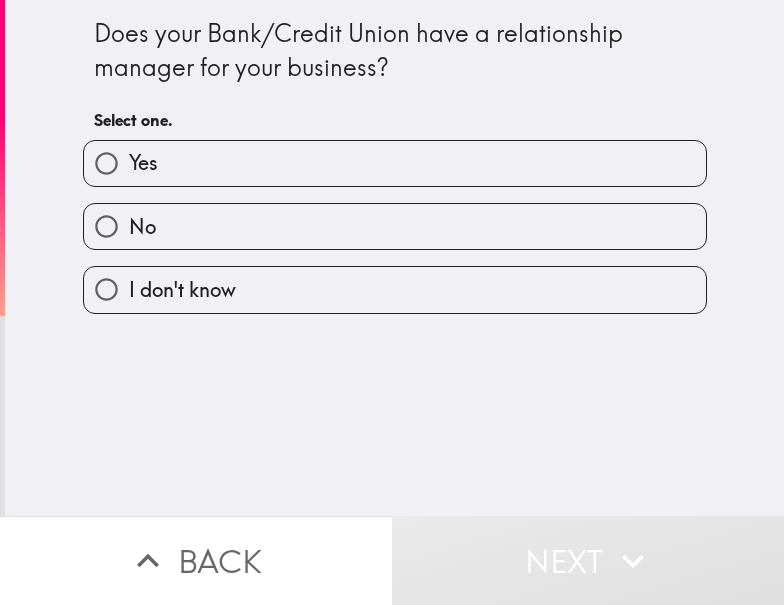click on "Yes" at bounding box center (395, 163) 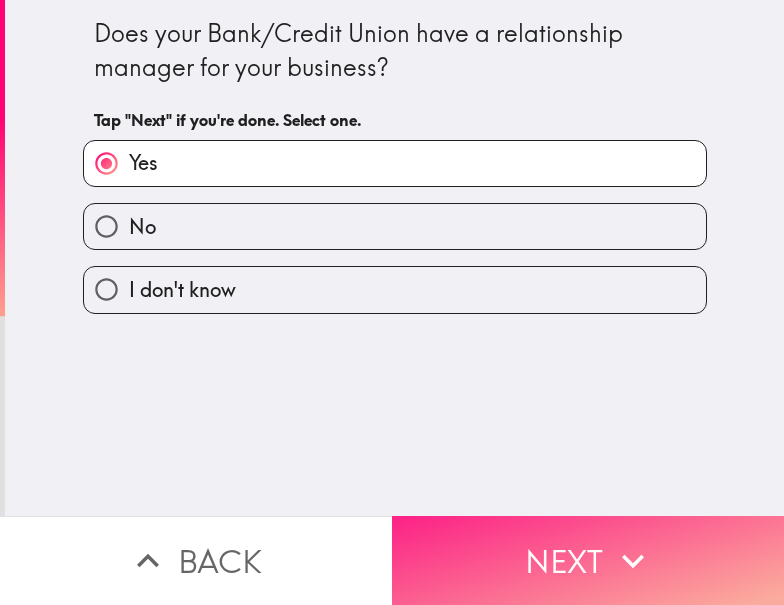 click on "Next" at bounding box center (588, 560) 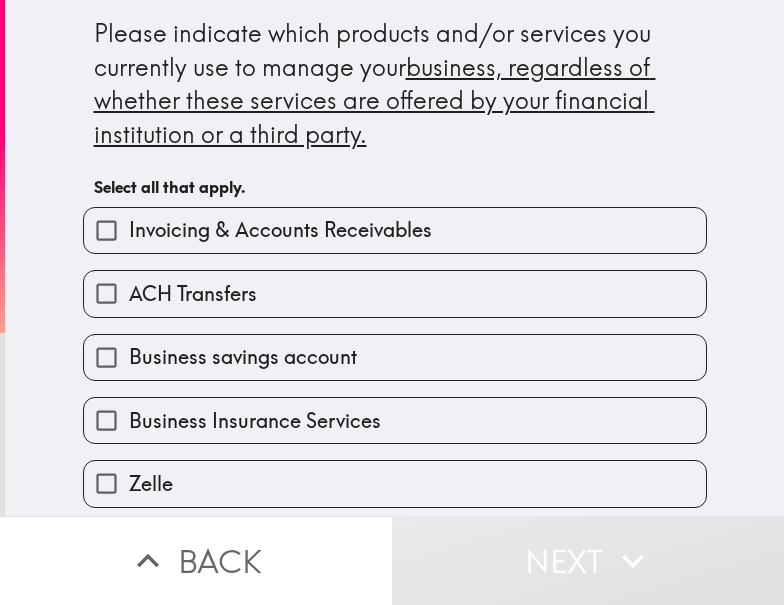 click on "Invoicing & Accounts Receivables" at bounding box center [280, 230] 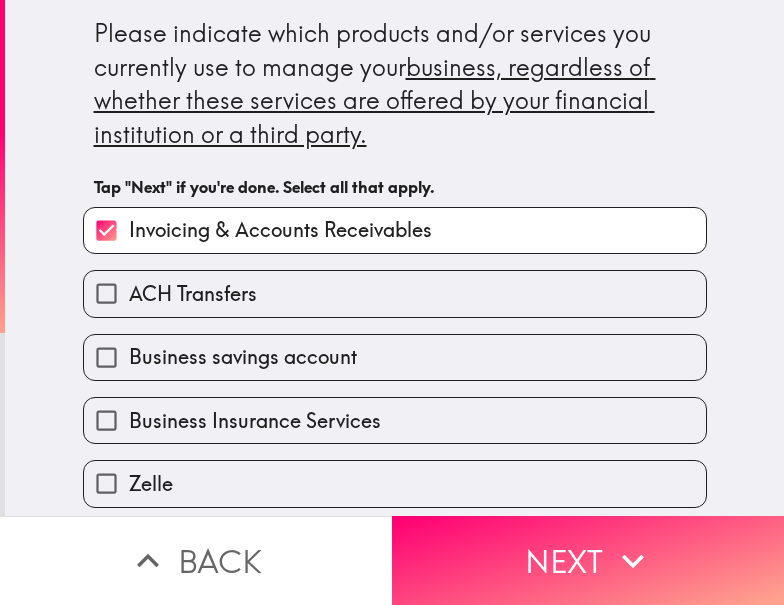 click on "ACH Transfers" at bounding box center [193, 294] 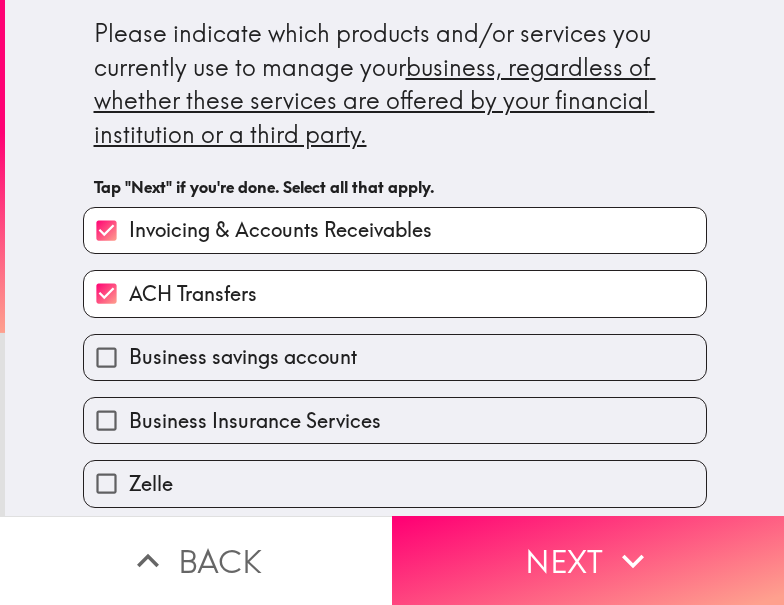click on "Business savings account" at bounding box center [243, 357] 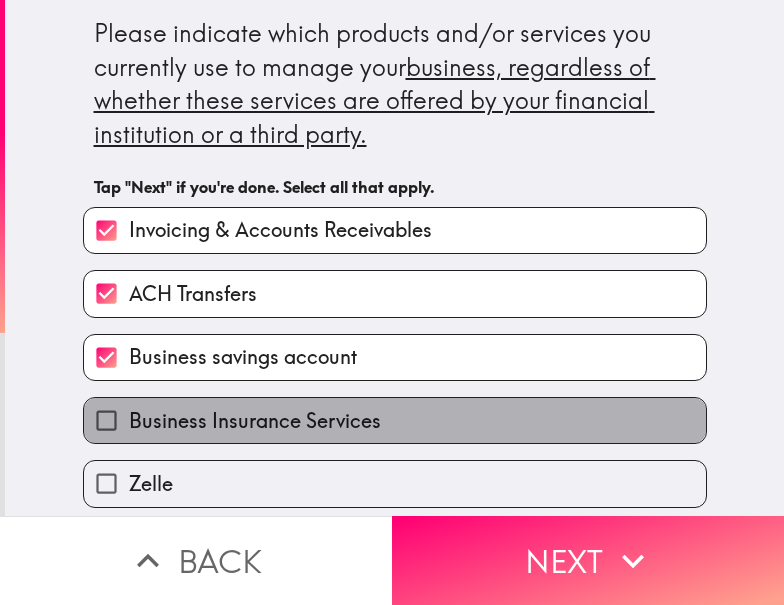 click on "Business Insurance Services" at bounding box center (255, 421) 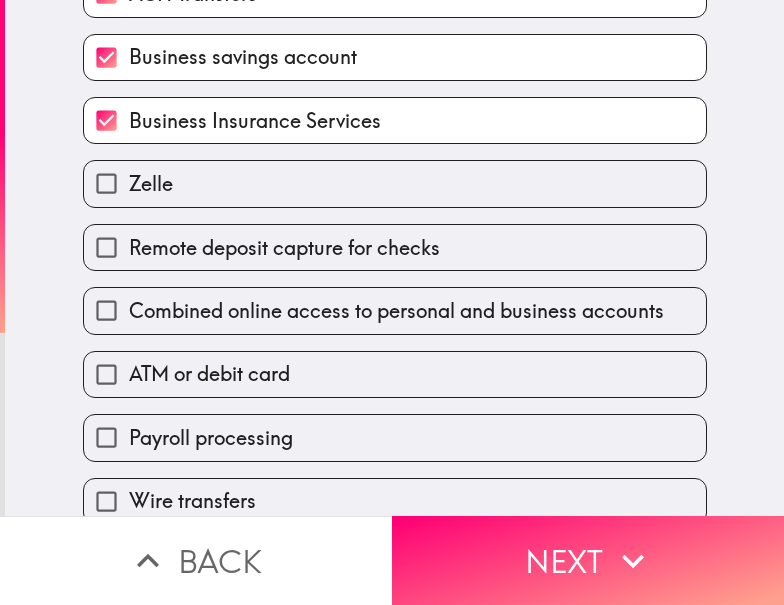 scroll, scrollTop: 500, scrollLeft: 0, axis: vertical 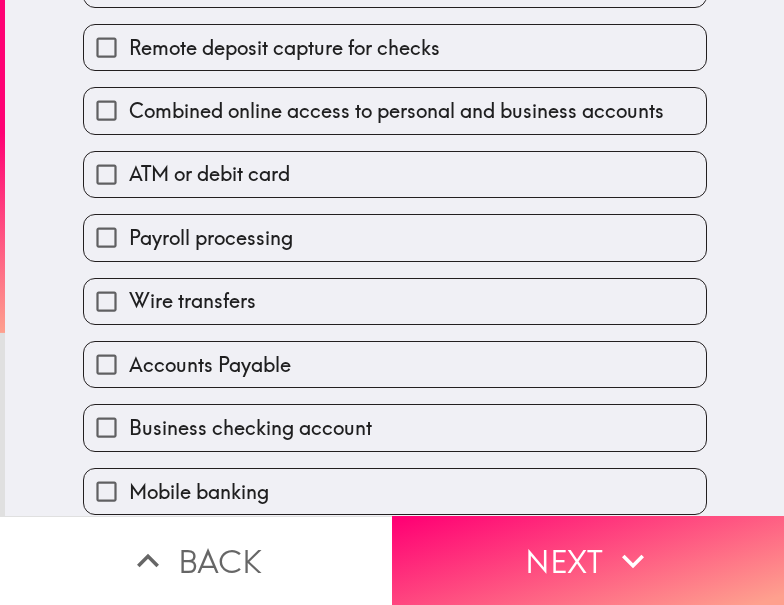 click on "Payroll processing" at bounding box center [211, 238] 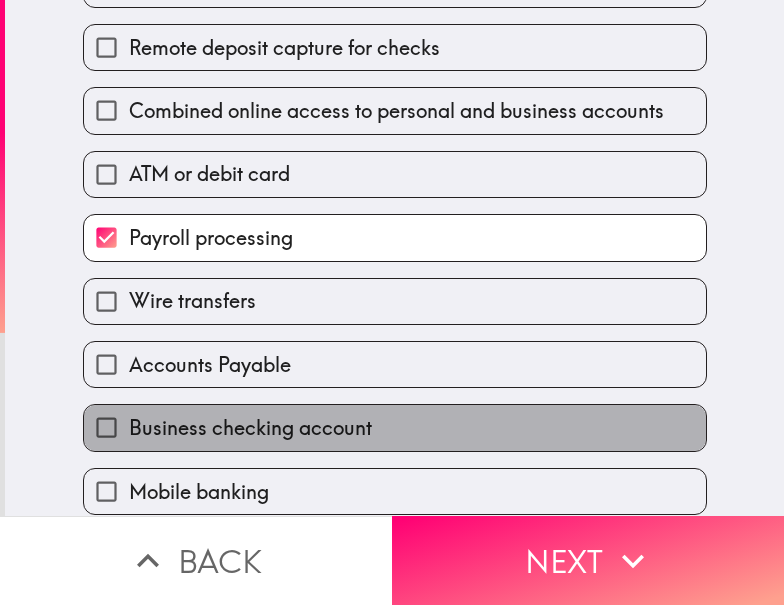 click on "Business checking account" at bounding box center [250, 428] 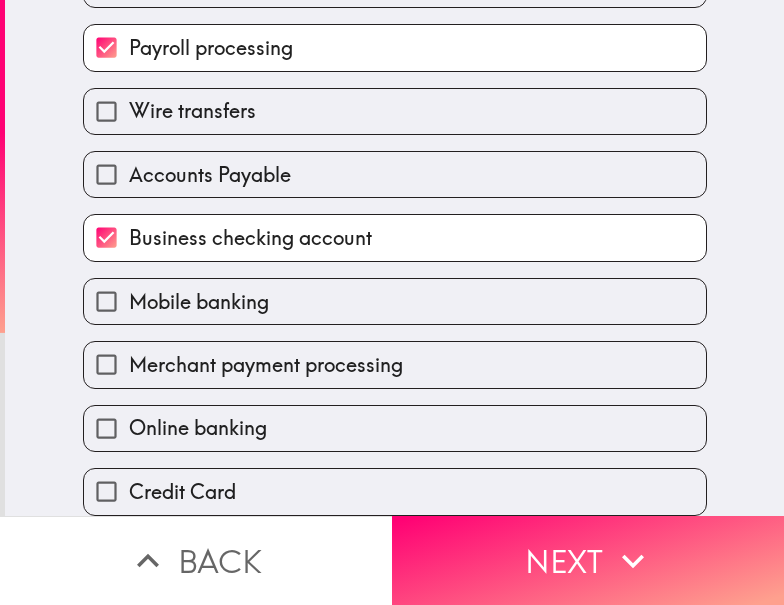 scroll, scrollTop: 707, scrollLeft: 0, axis: vertical 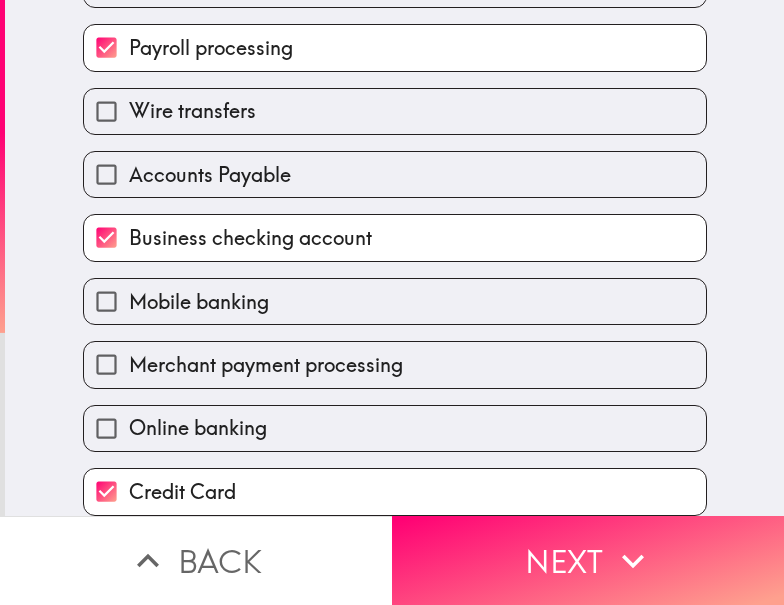 drag, startPoint x: 552, startPoint y: 548, endPoint x: 474, endPoint y: 399, distance: 168.18144 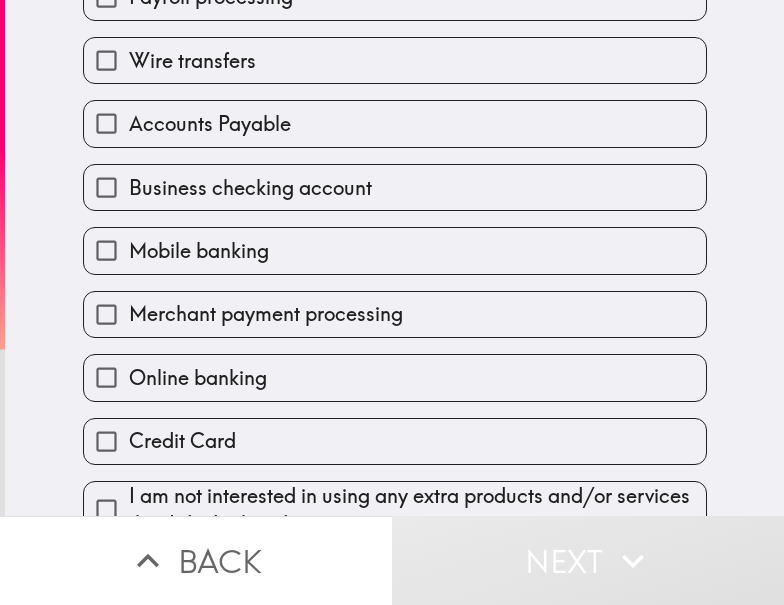 scroll, scrollTop: 747, scrollLeft: 0, axis: vertical 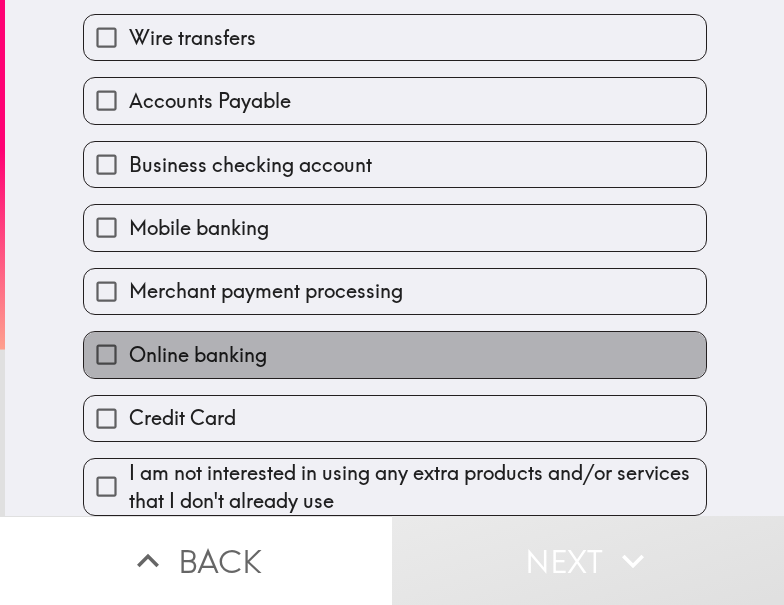 click on "Online banking" at bounding box center [395, 354] 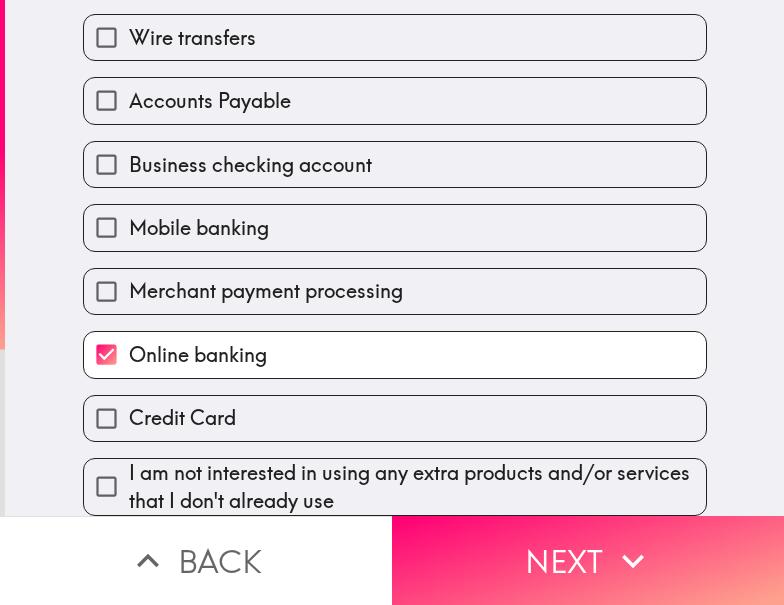 scroll, scrollTop: 547, scrollLeft: 0, axis: vertical 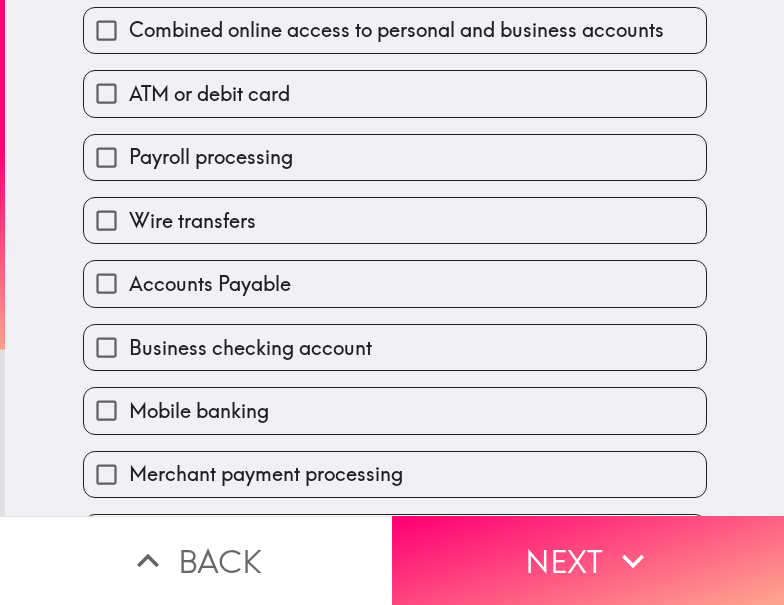click on "Accounts Payable" at bounding box center [210, 284] 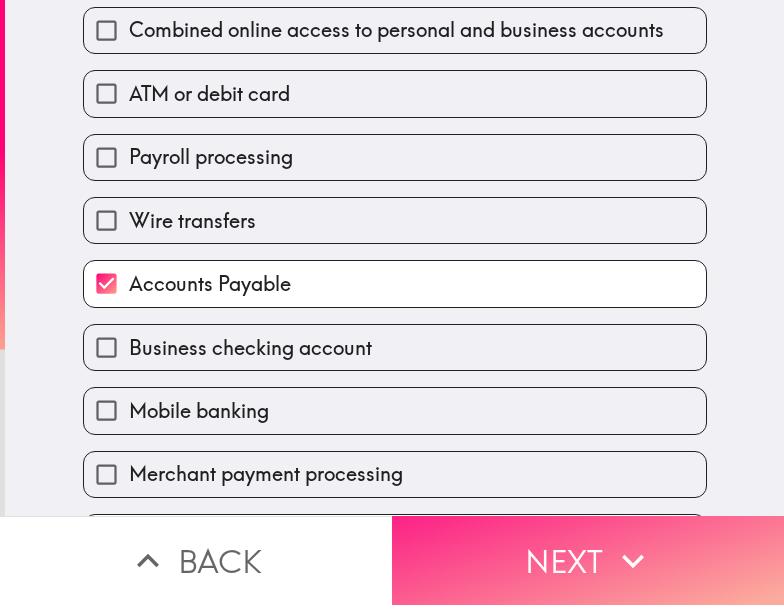drag, startPoint x: 628, startPoint y: 554, endPoint x: 609, endPoint y: 535, distance: 26.870058 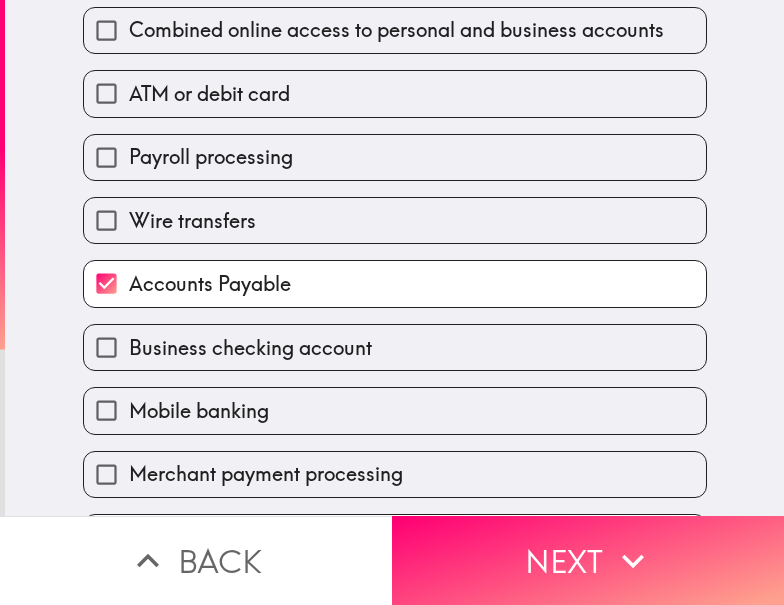 scroll, scrollTop: 0, scrollLeft: 0, axis: both 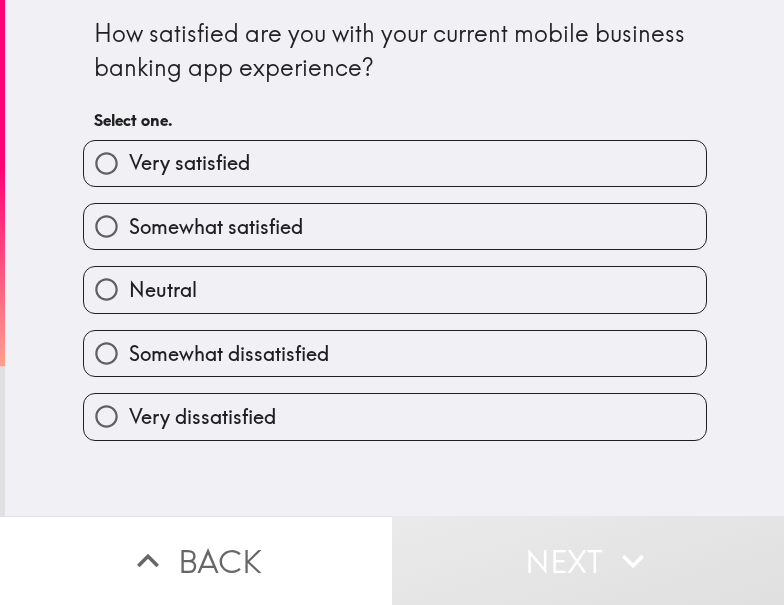 click on "Somewhat satisfied" at bounding box center (216, 227) 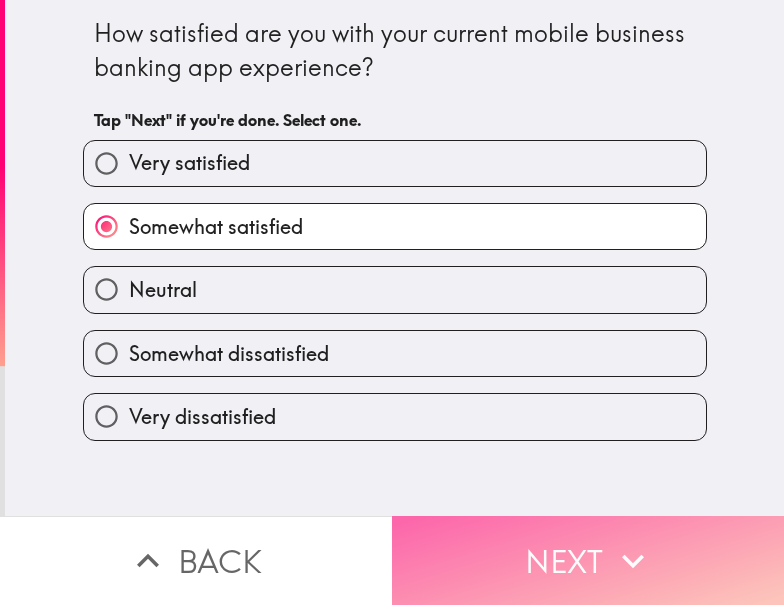 click on "Next" at bounding box center [588, 560] 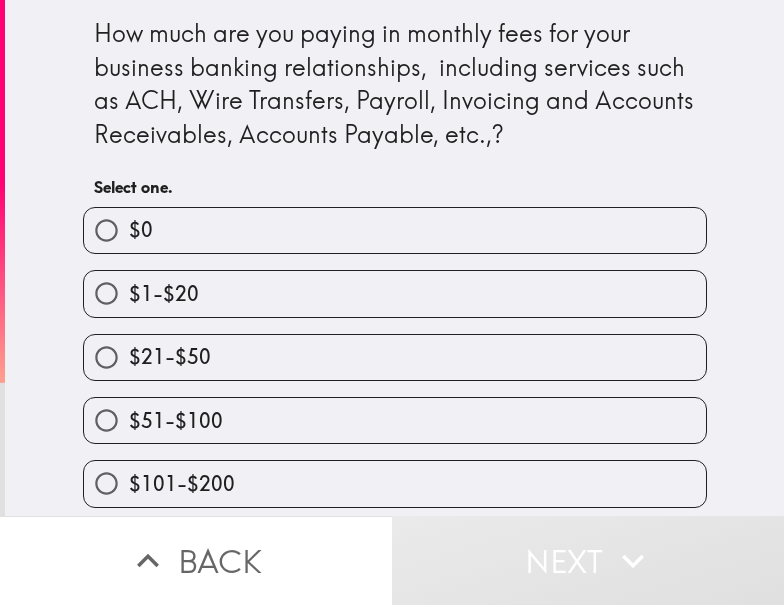 drag, startPoint x: 222, startPoint y: 342, endPoint x: 211, endPoint y: 332, distance: 14.866069 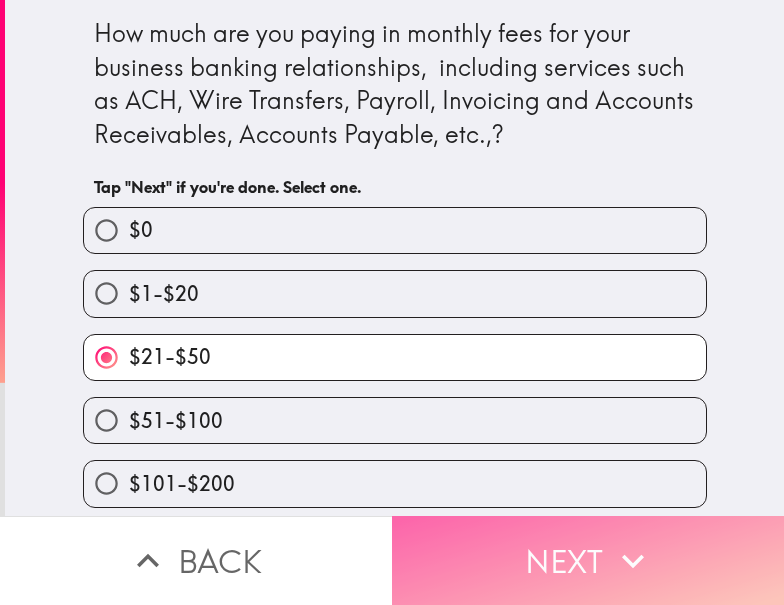 click on "Next" at bounding box center [588, 560] 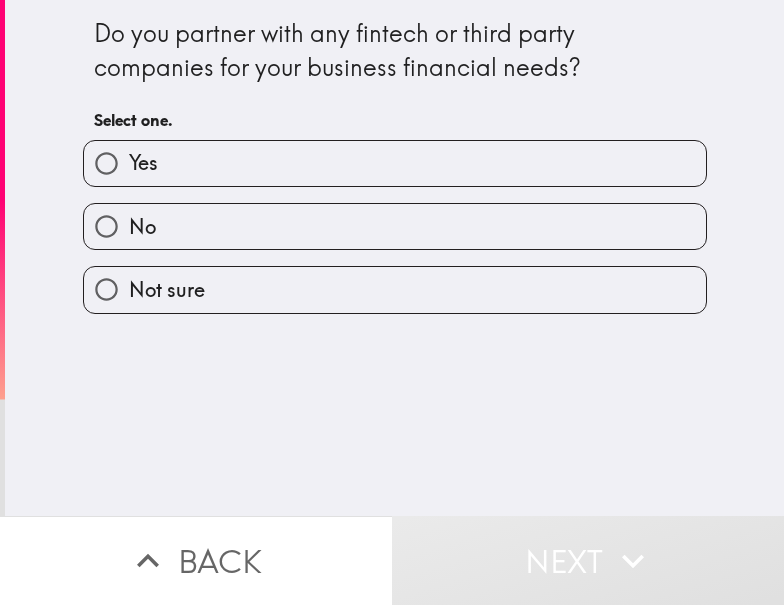 click on "Yes" at bounding box center [395, 163] 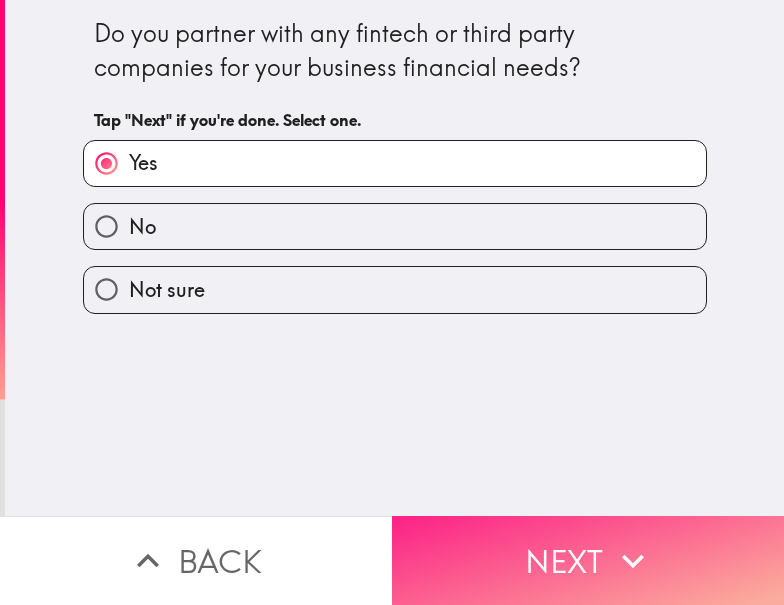 click on "Next" at bounding box center (588, 560) 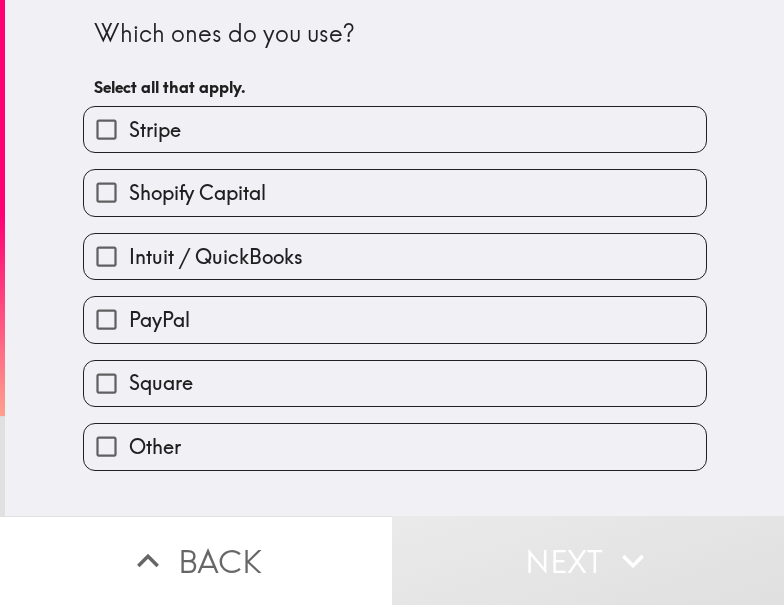 drag, startPoint x: 251, startPoint y: 316, endPoint x: 249, endPoint y: 301, distance: 15.132746 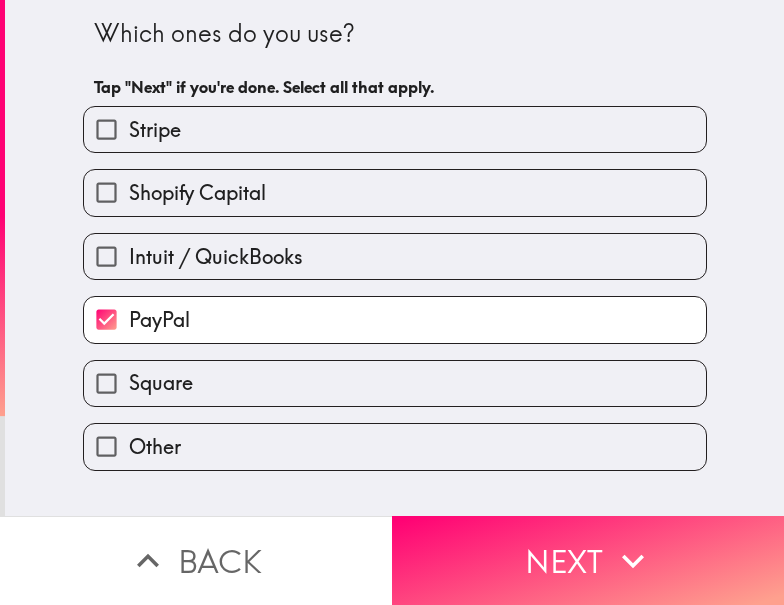 click on "Intuit / QuickBooks" at bounding box center [216, 257] 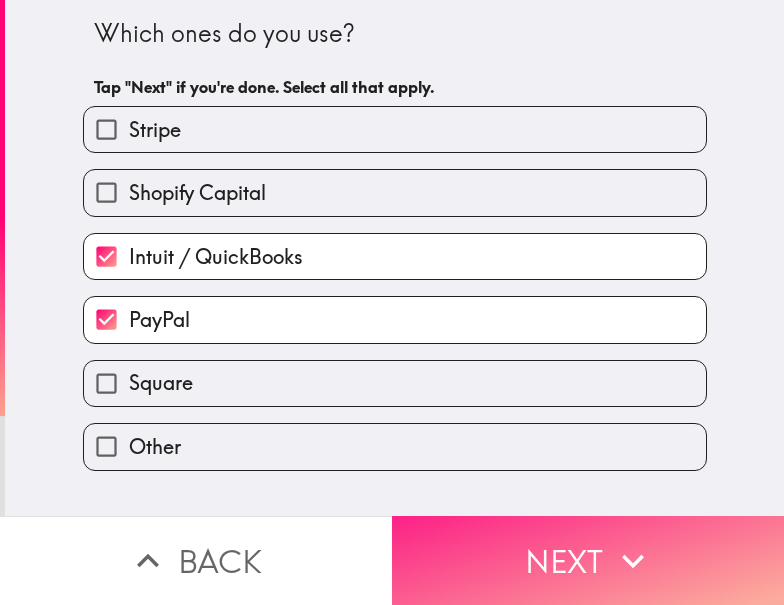 drag, startPoint x: 513, startPoint y: 523, endPoint x: 506, endPoint y: 512, distance: 13.038404 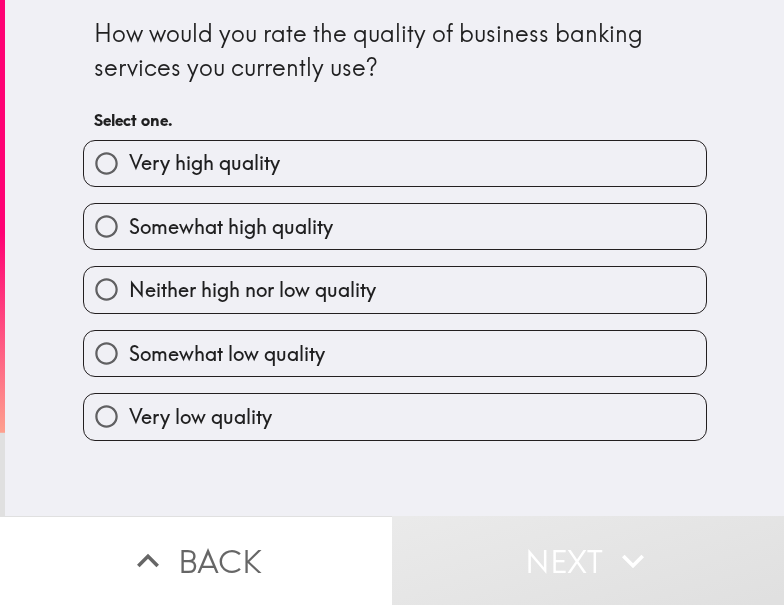 click on "Somewhat high quality" at bounding box center [231, 227] 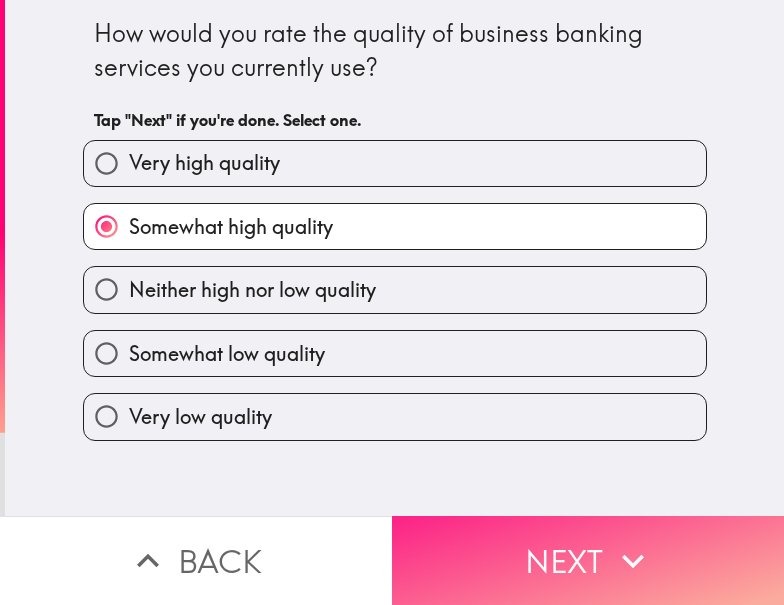 click on "Next" at bounding box center [588, 560] 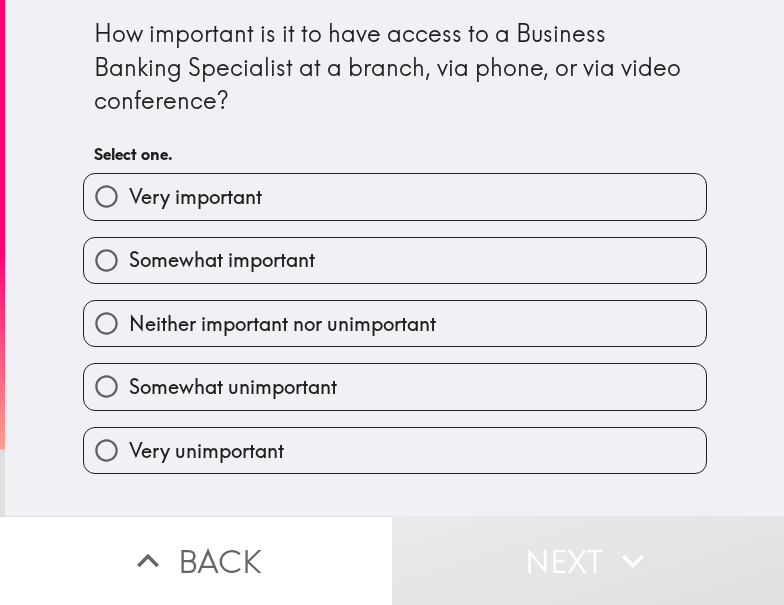 click on "Very important" at bounding box center [195, 197] 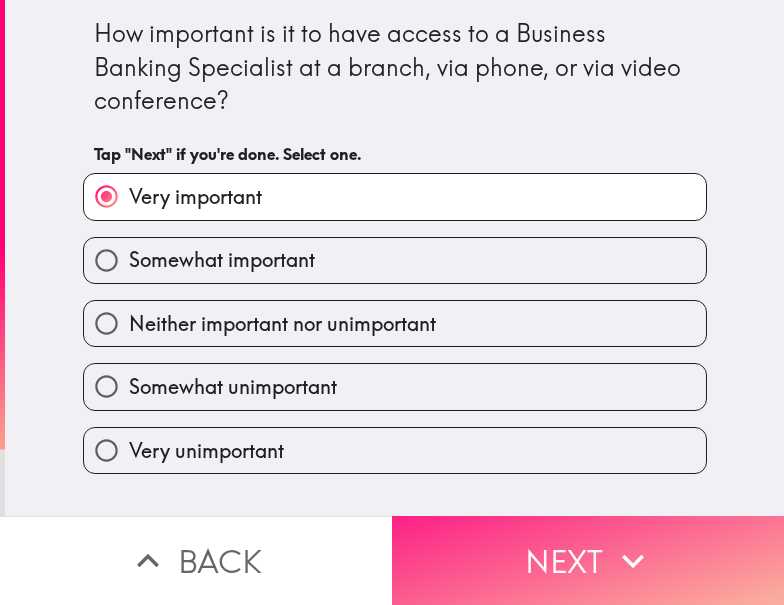 drag, startPoint x: 510, startPoint y: 569, endPoint x: 529, endPoint y: 533, distance: 40.706264 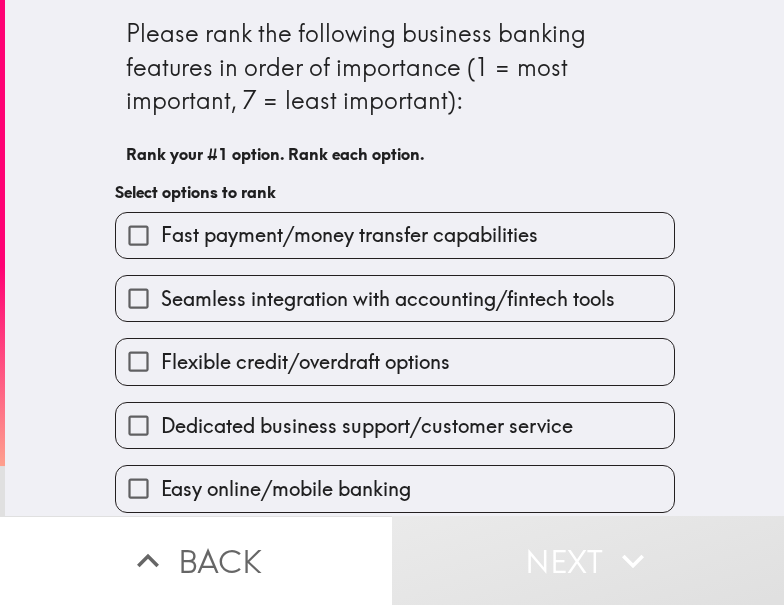 click on "Flexible credit/overdraft options" at bounding box center [395, 361] 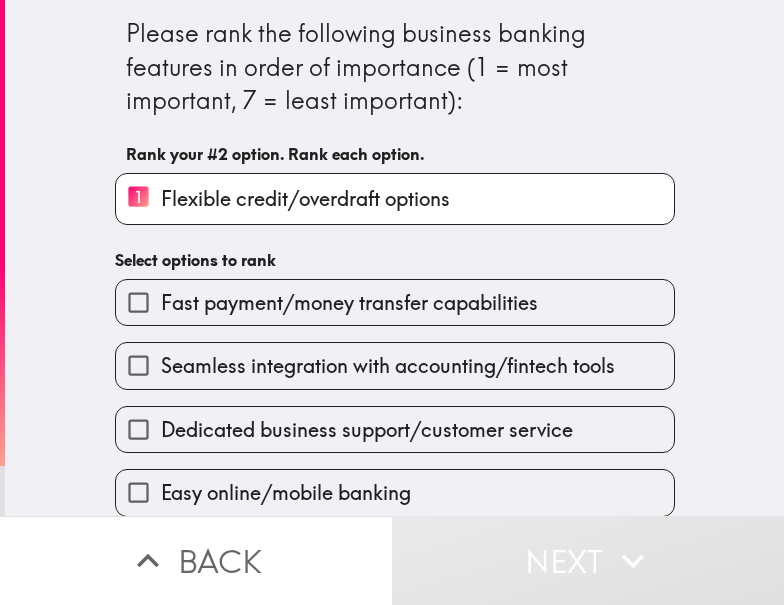 click on "Seamless integration with accounting/fintech tools" at bounding box center [388, 366] 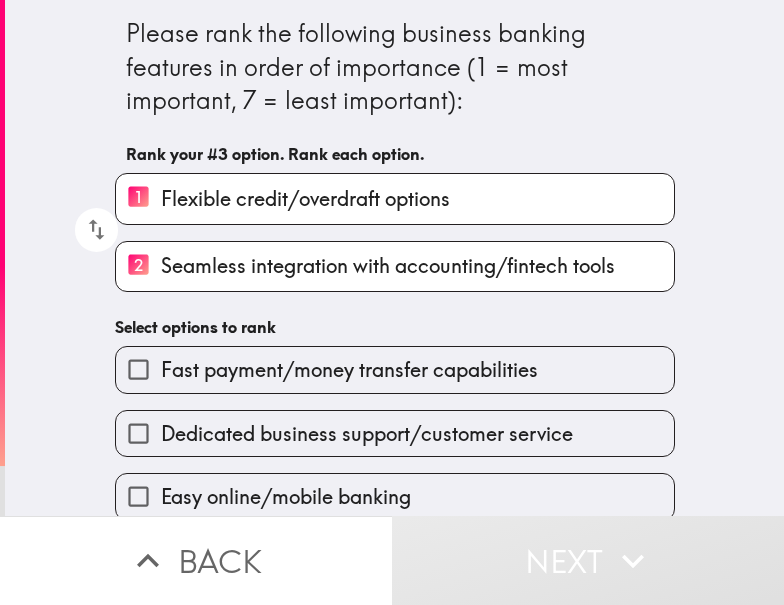 scroll, scrollTop: 149, scrollLeft: 0, axis: vertical 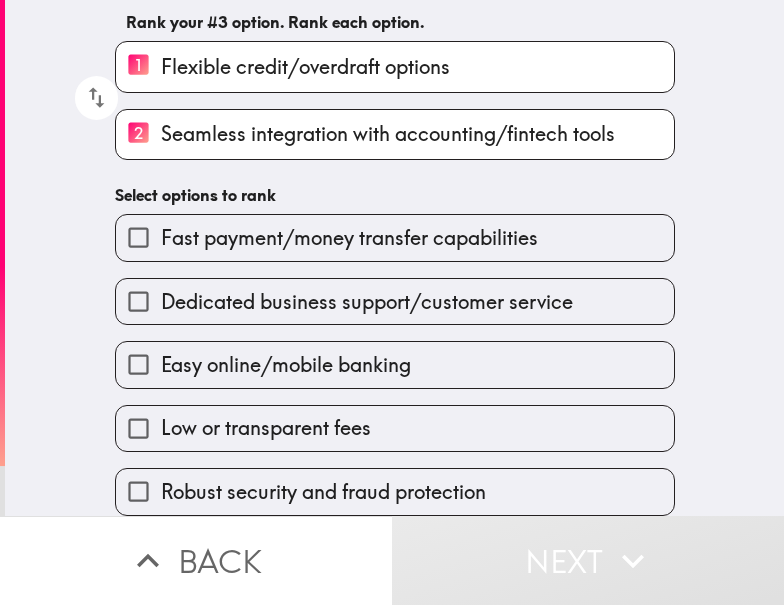 click on "Low or transparent fees" at bounding box center (266, 428) 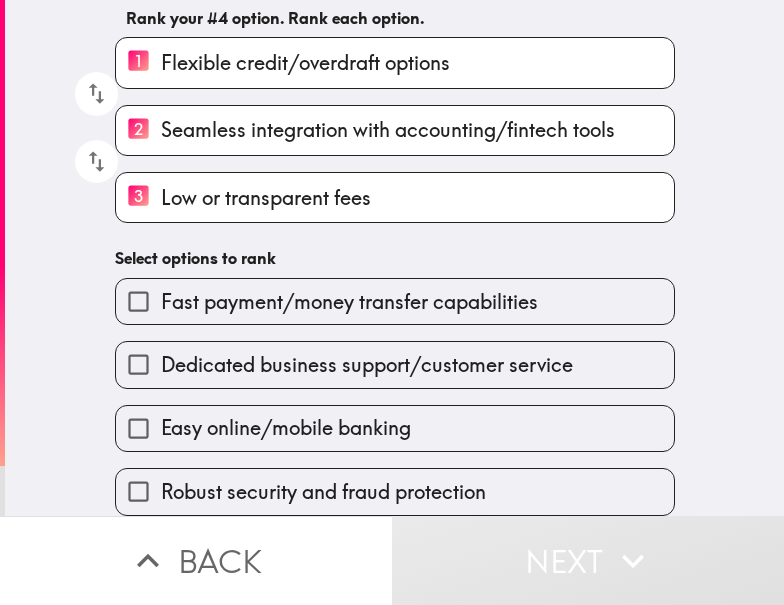 click on "Fast payment/money transfer capabilities" at bounding box center (349, 302) 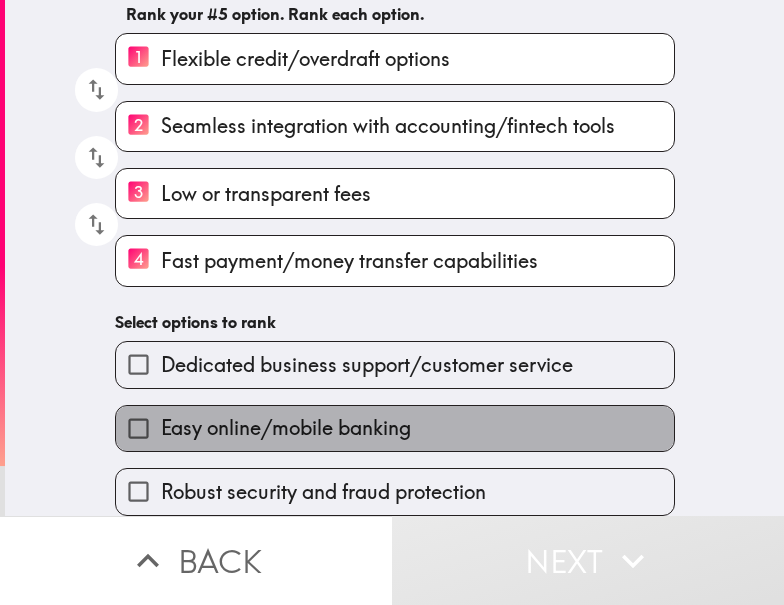 click on "Easy online/mobile banking" at bounding box center [286, 428] 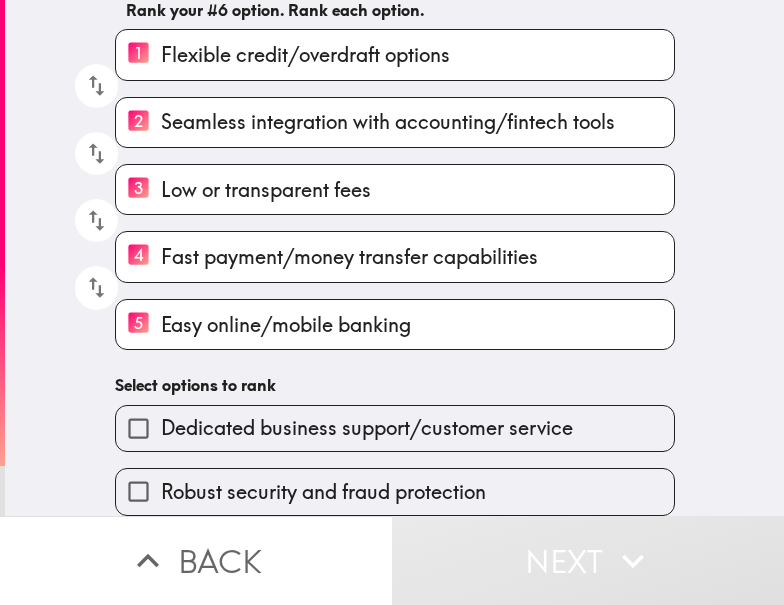 click on "Robust security and fraud protection" at bounding box center (387, 483) 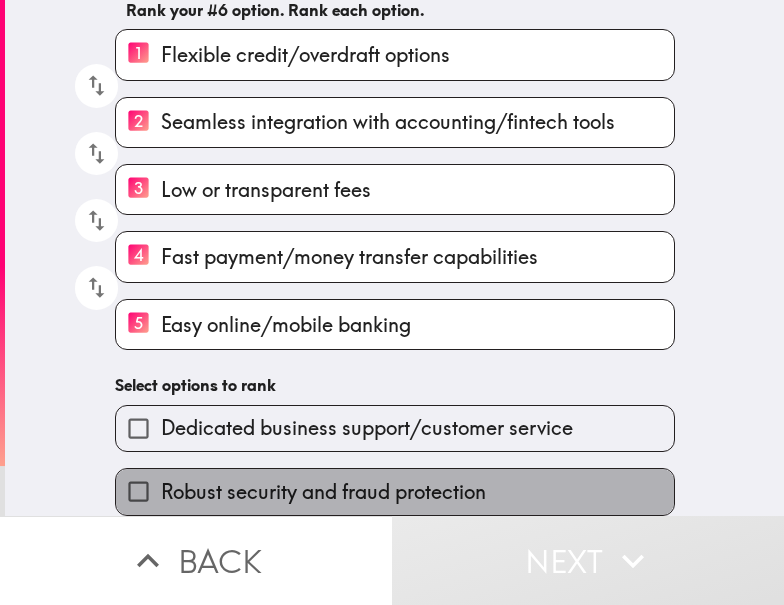 click on "Robust security and fraud protection" at bounding box center (395, 491) 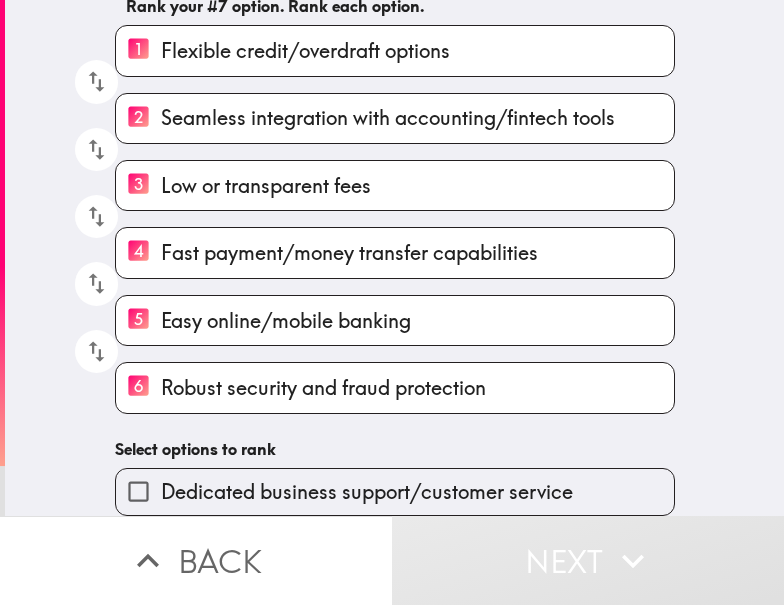 click on "Dedicated business support/customer service" at bounding box center (367, 492) 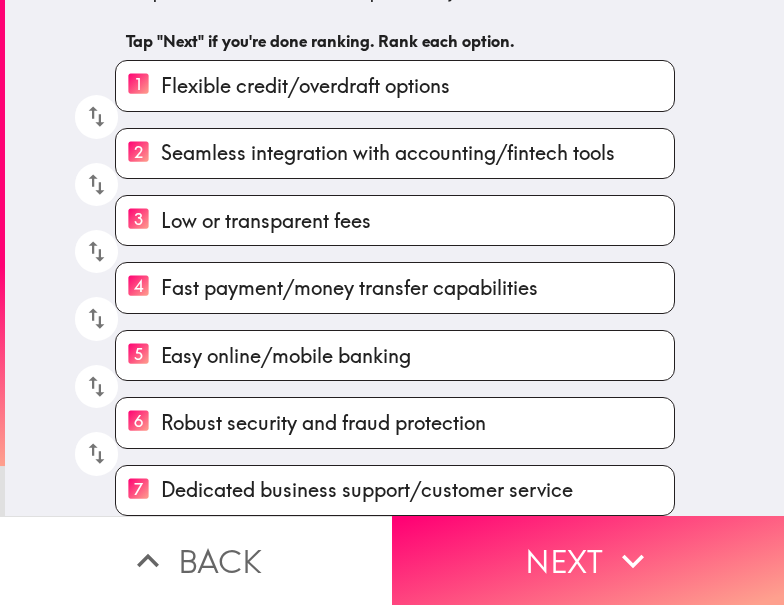 scroll, scrollTop: 130, scrollLeft: 0, axis: vertical 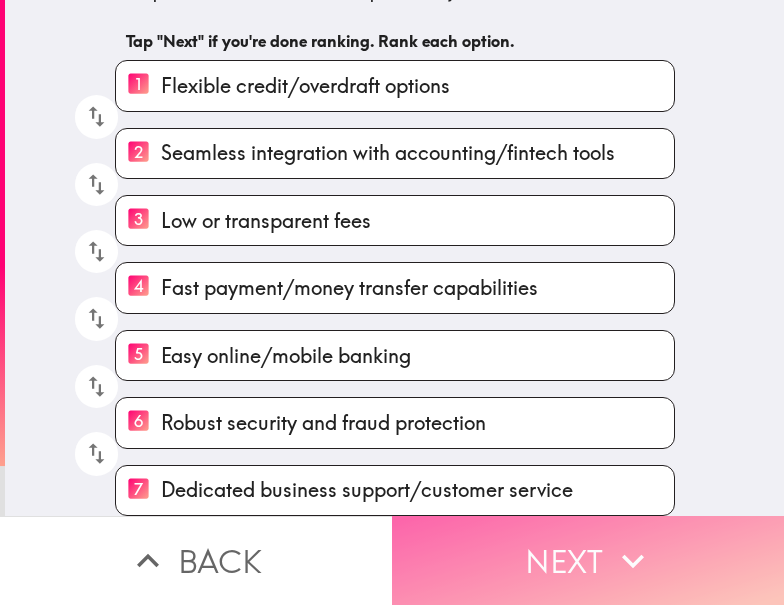 click on "Next" at bounding box center (588, 560) 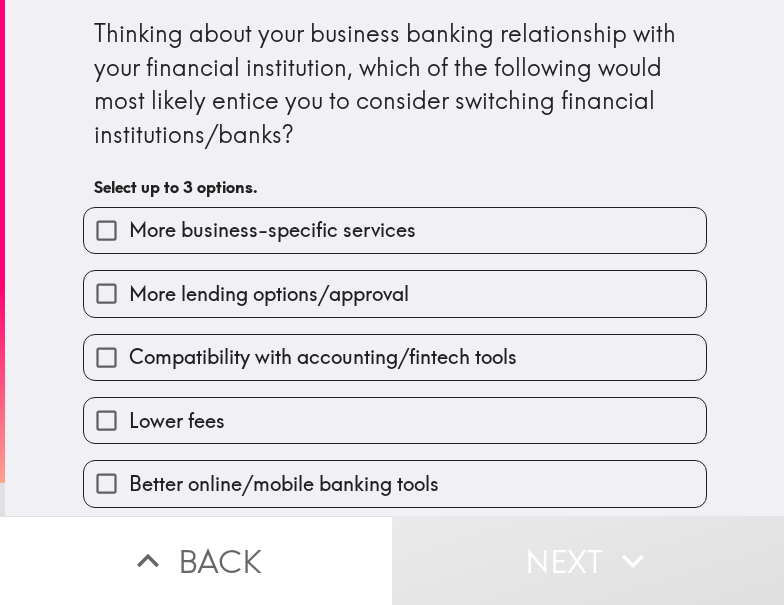 click on "Lower fees" at bounding box center (395, 420) 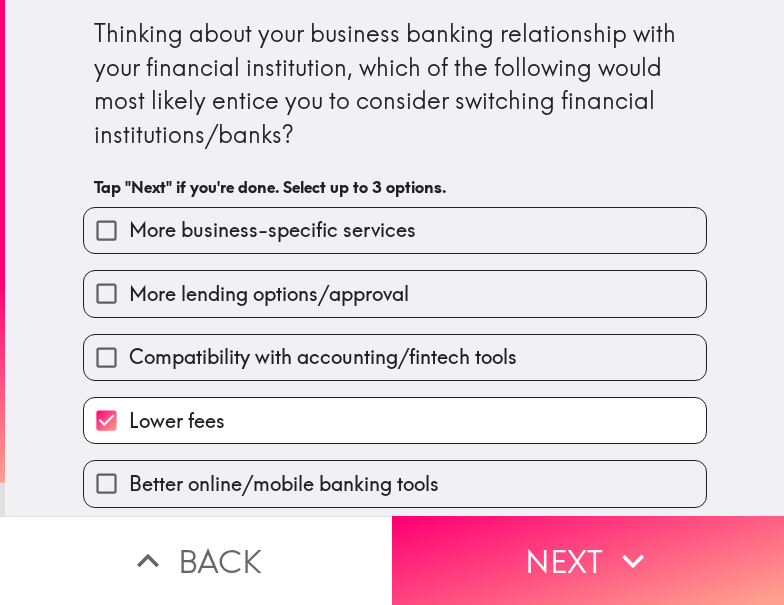 click on "More lending options/approval" at bounding box center (387, 285) 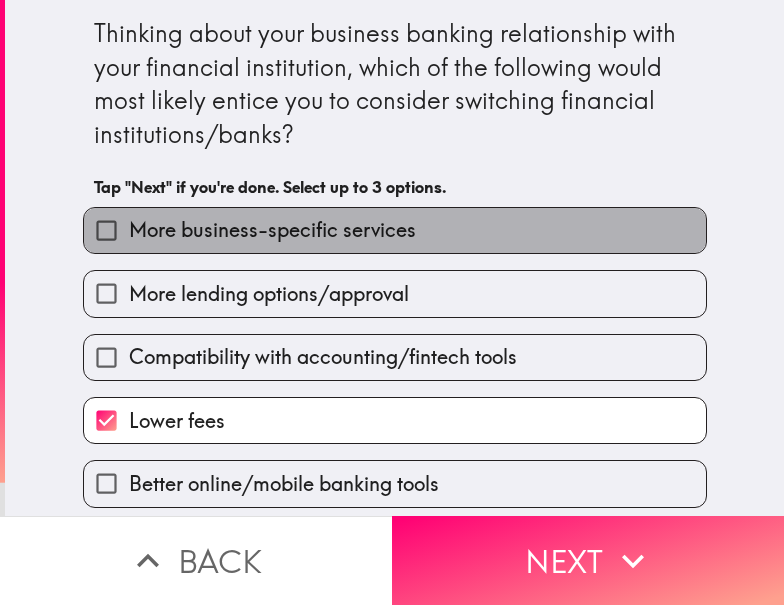 click on "More business-specific services" at bounding box center [272, 230] 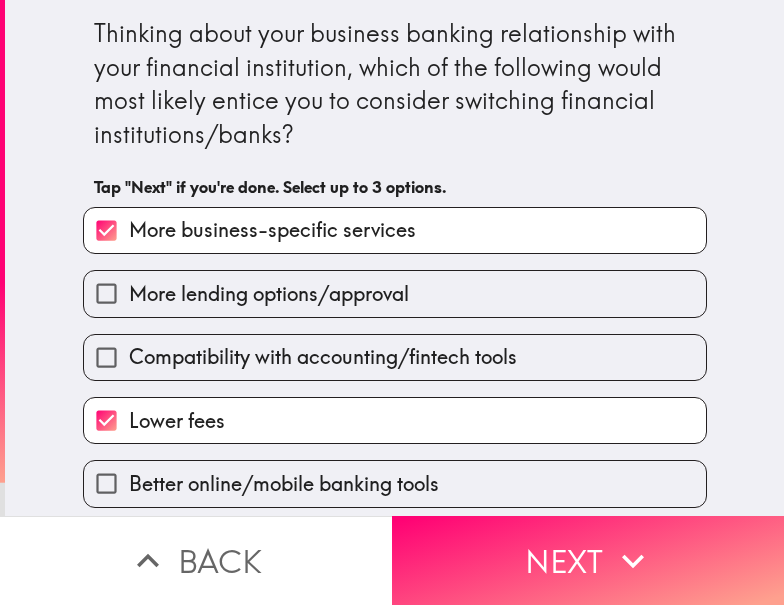 scroll, scrollTop: 199, scrollLeft: 0, axis: vertical 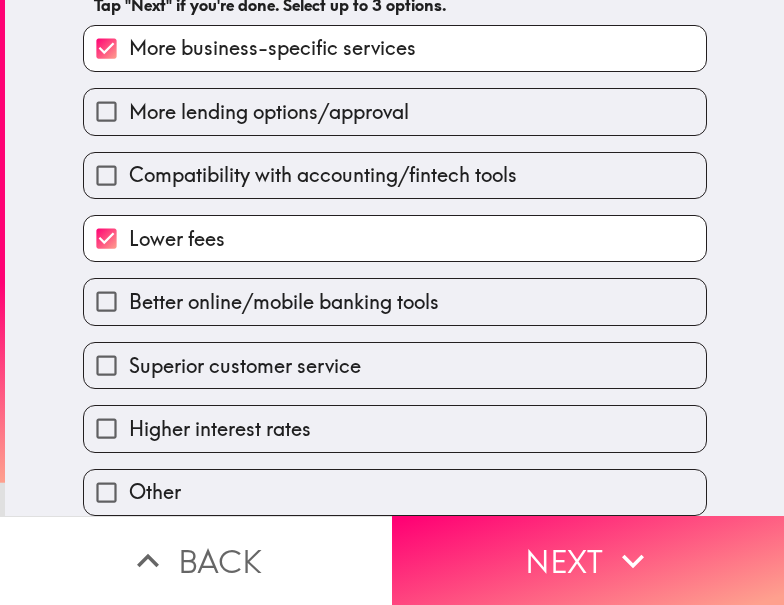 click on "Better online/mobile banking tools" at bounding box center [284, 302] 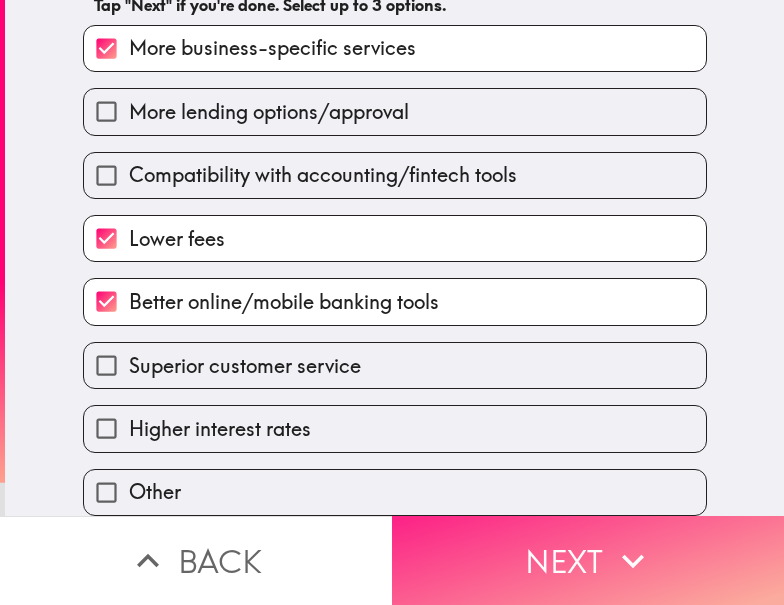 click on "Next" at bounding box center (588, 560) 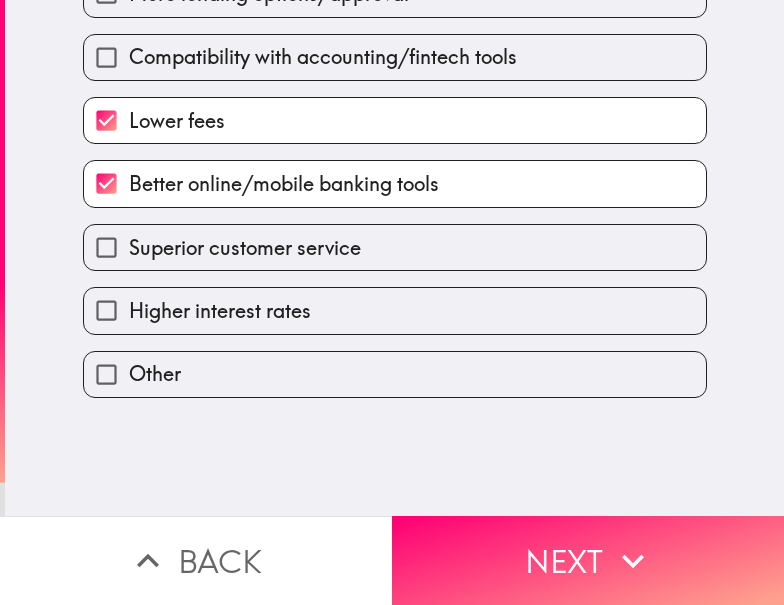 scroll, scrollTop: 0, scrollLeft: 0, axis: both 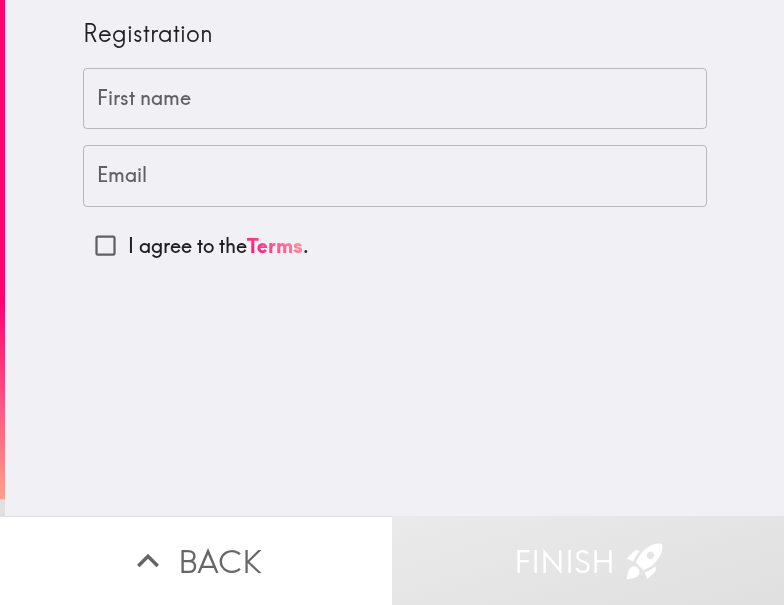click on "Finish" at bounding box center (588, 560) 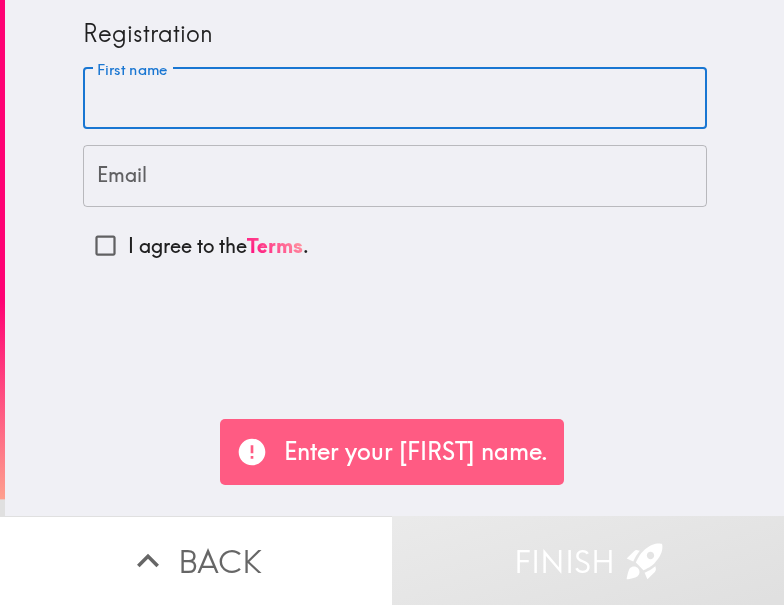 click on "First name" at bounding box center [395, 99] 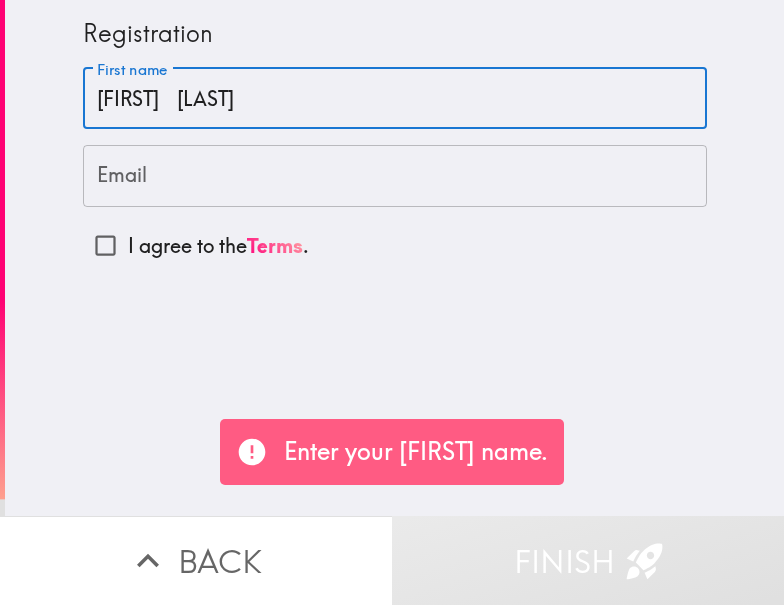 type on "[FIRST]	[LAST]" 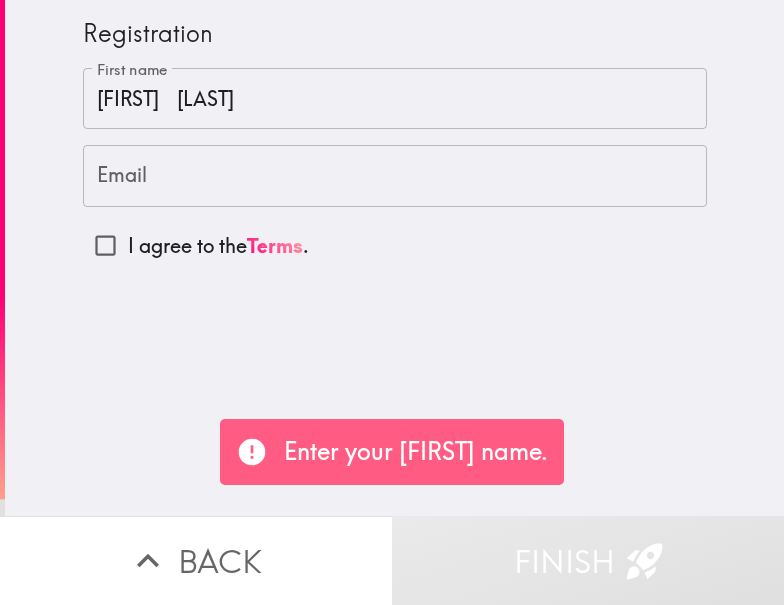click 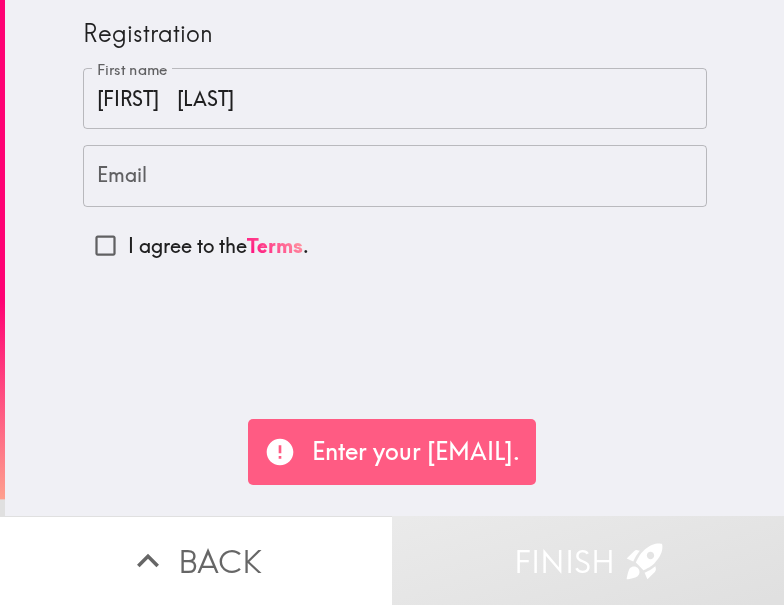 click on "Email" at bounding box center [395, 176] 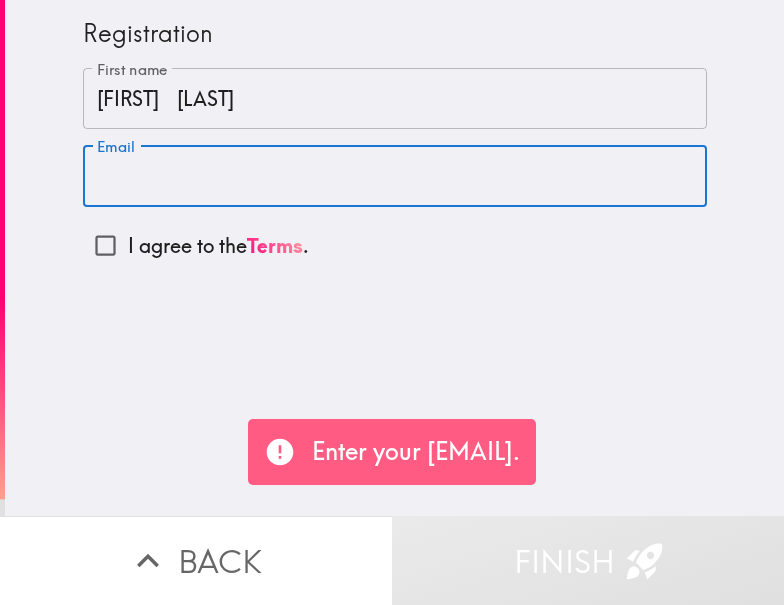 paste on "[EMAIL]" 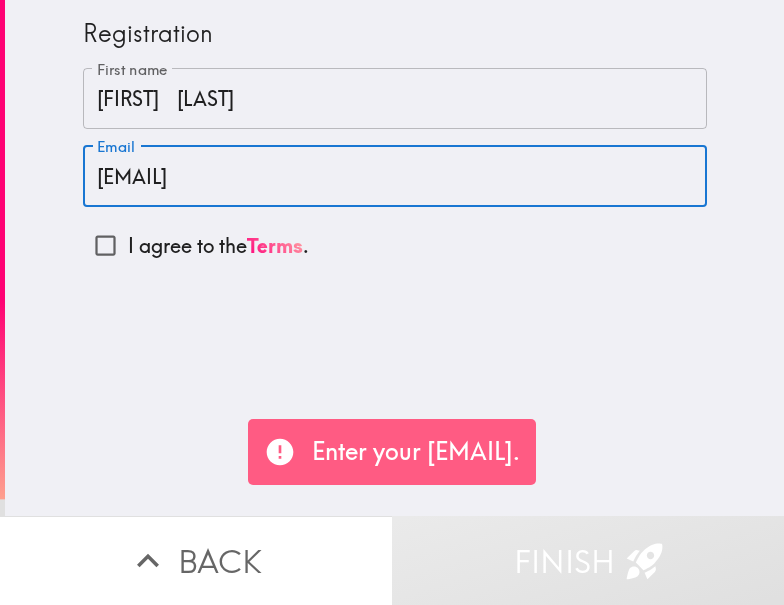 type on "[EMAIL]" 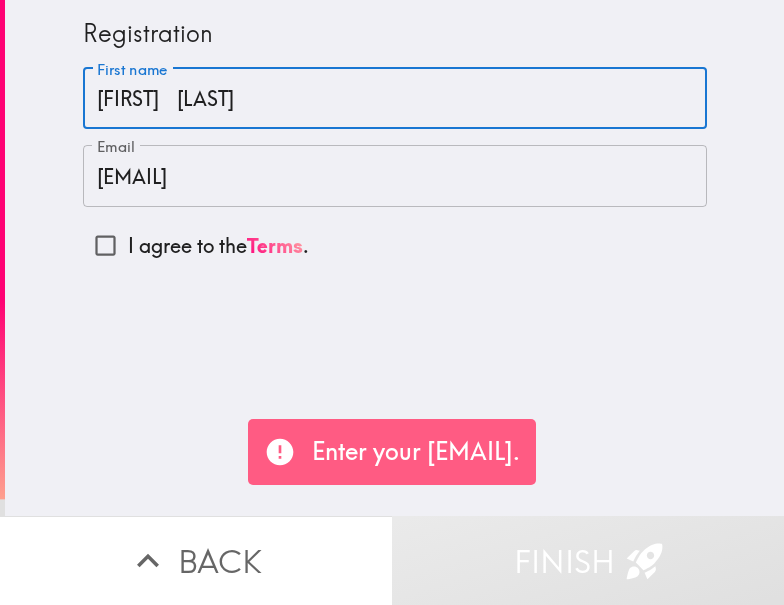 click on "[FIRST]	[LAST]" at bounding box center [395, 99] 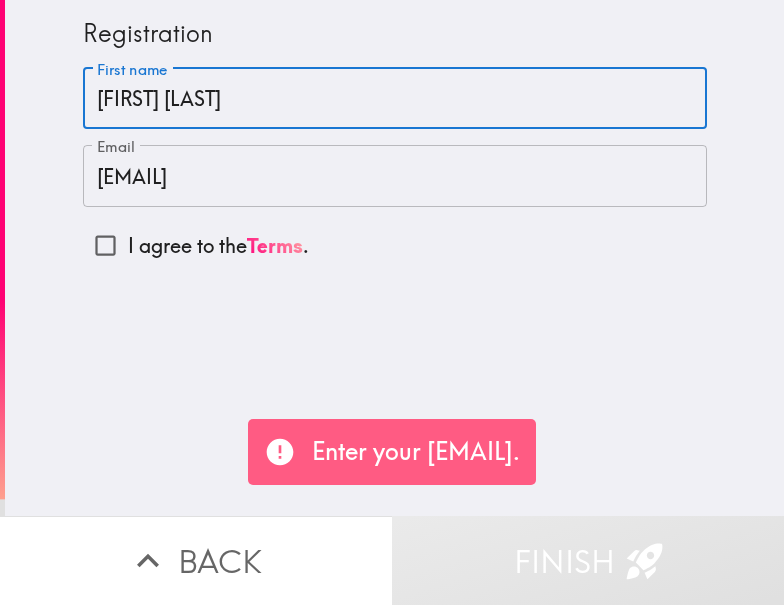 type on "[FIRST] [LAST]" 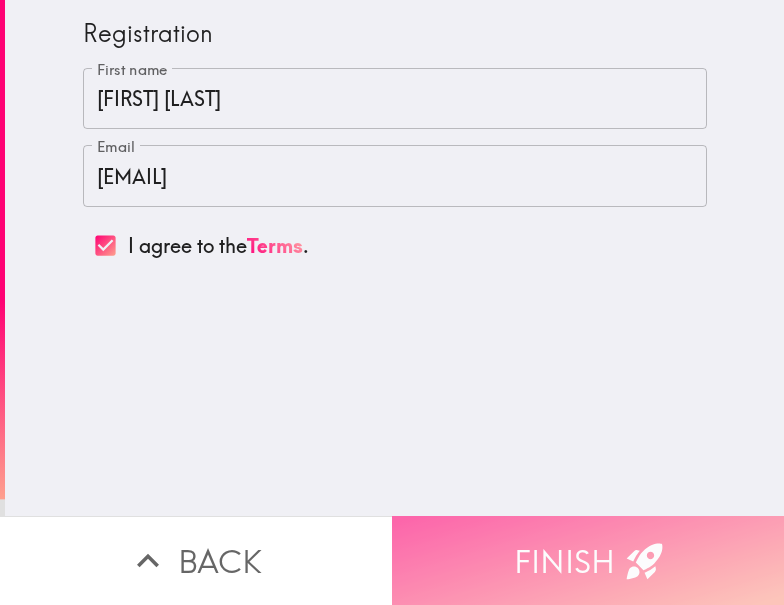 click on "Finish" at bounding box center (588, 560) 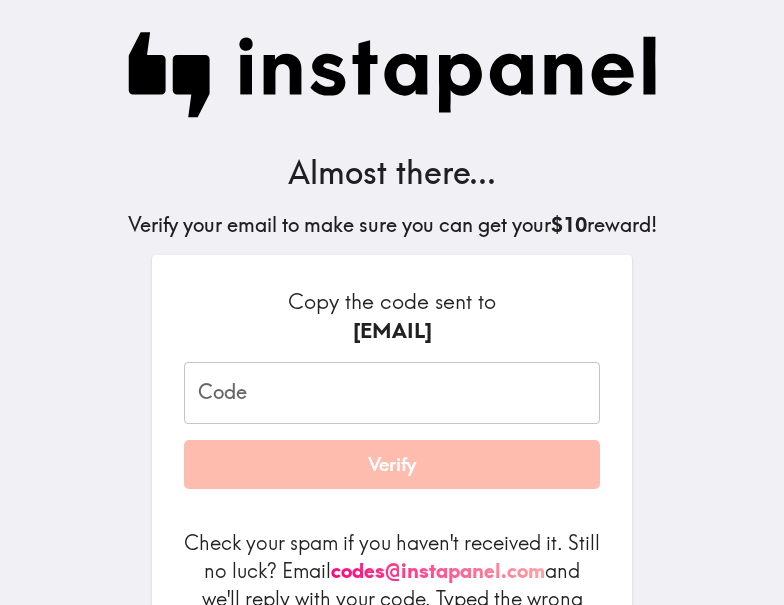 click on "Code" at bounding box center [392, 393] 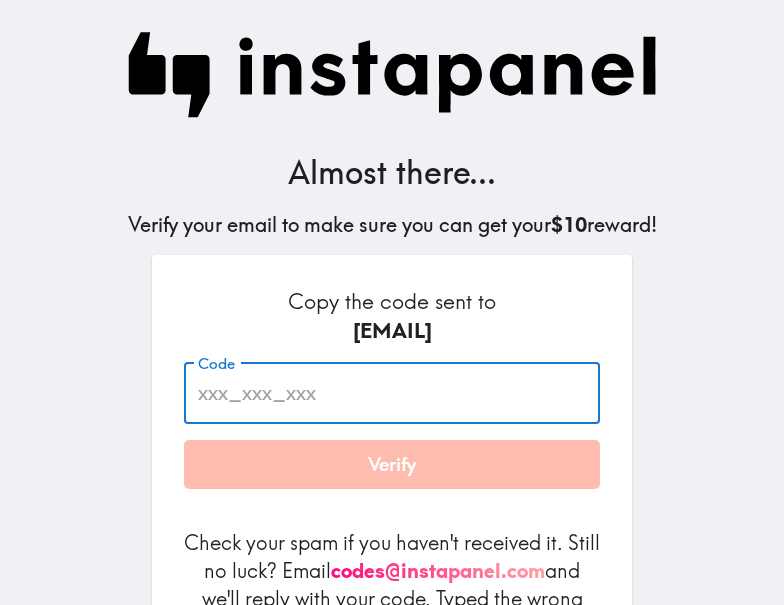 paste on "[NAME]" 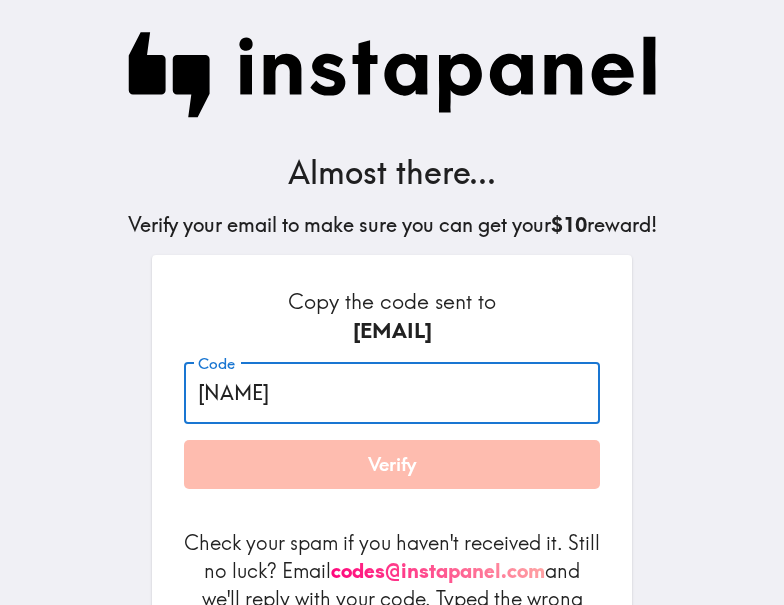 type on "[NAME]" 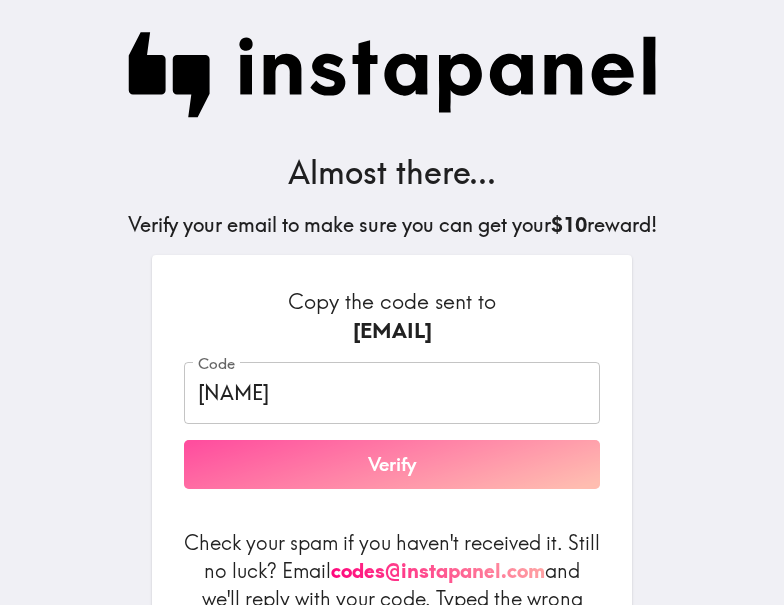 click on "Verify" at bounding box center [392, 465] 